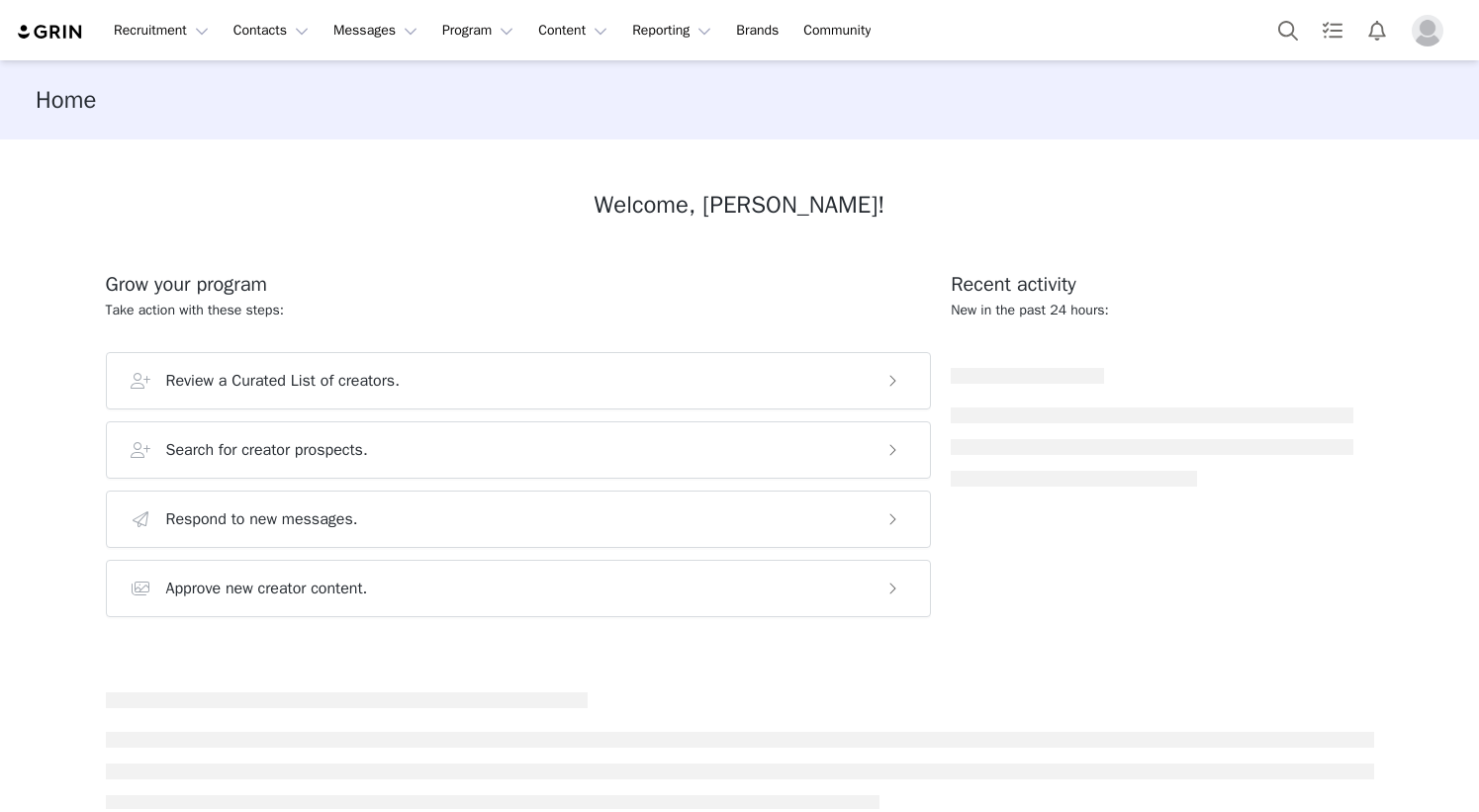 scroll, scrollTop: 0, scrollLeft: 0, axis: both 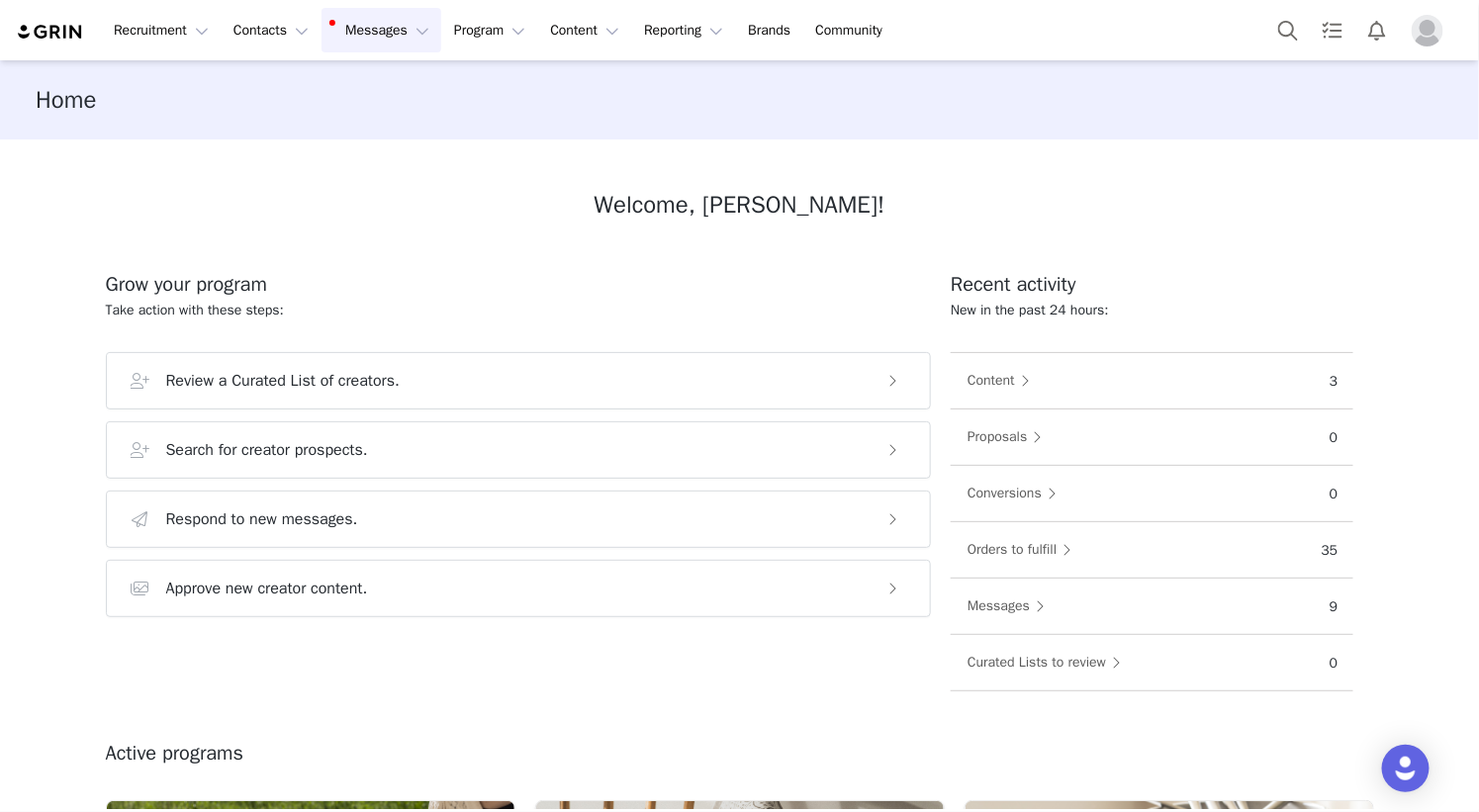 click on "Messages Messages" at bounding box center (381, 30) 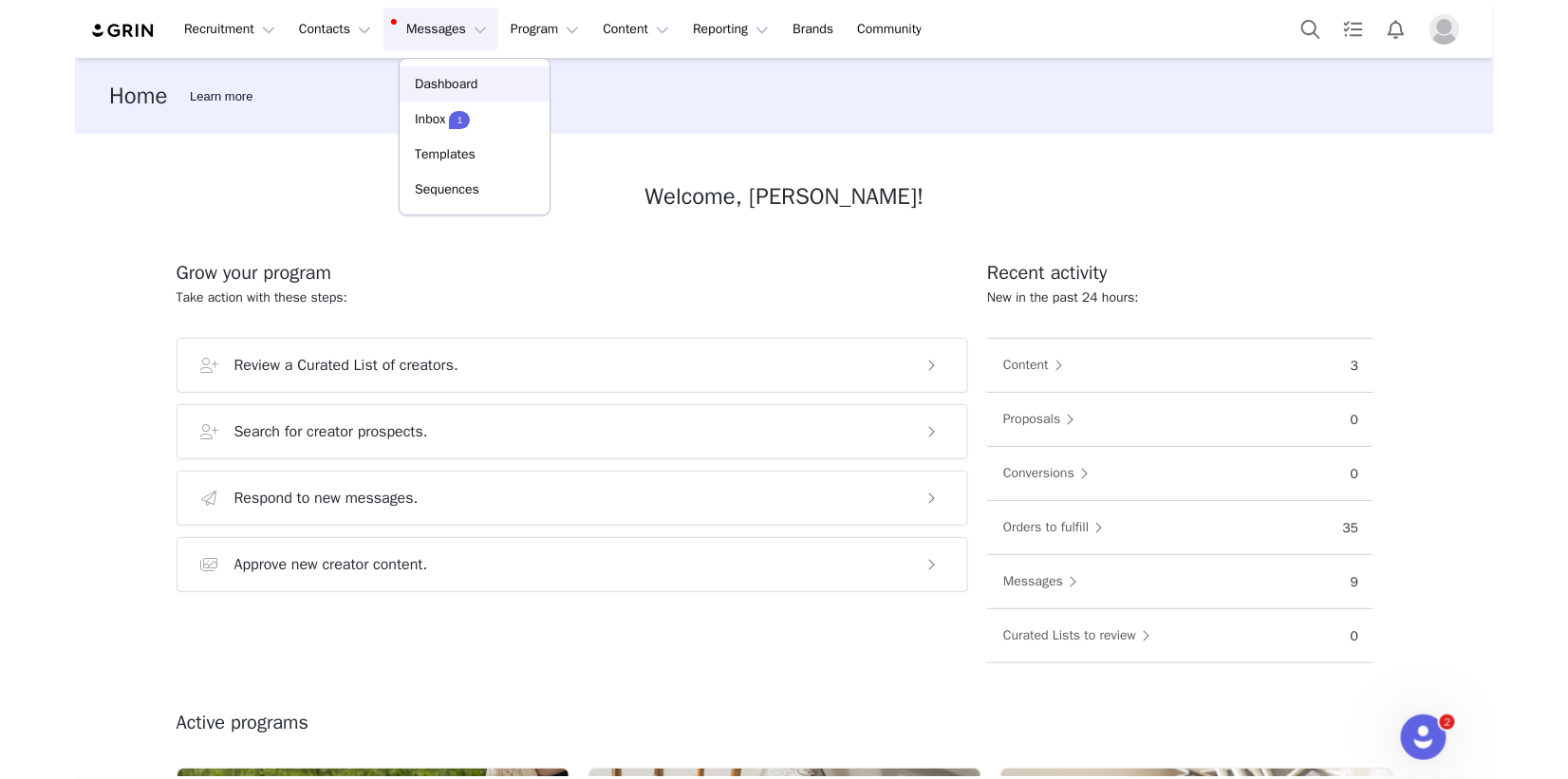 scroll, scrollTop: 0, scrollLeft: 0, axis: both 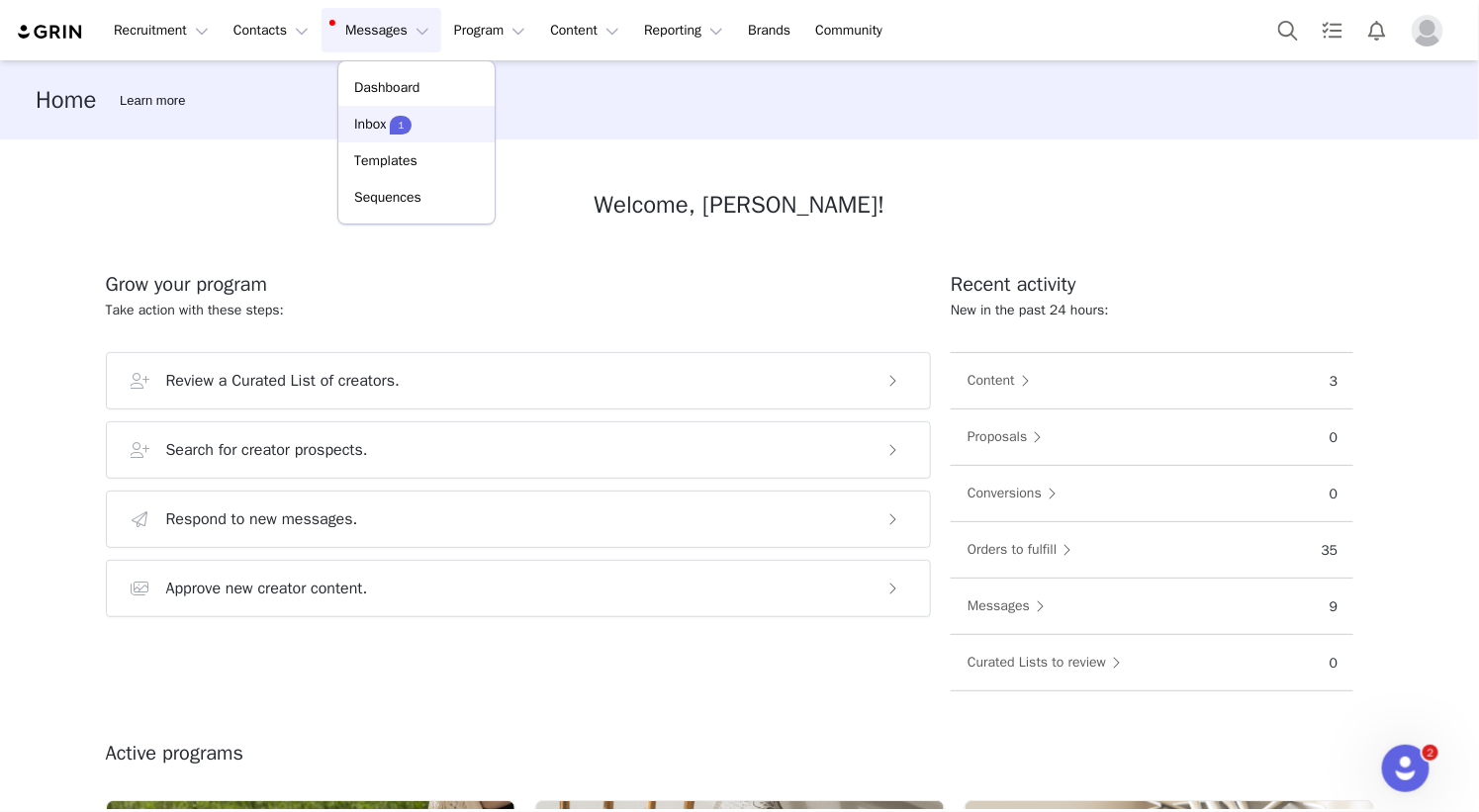 click on "1" at bounding box center (402, 125) 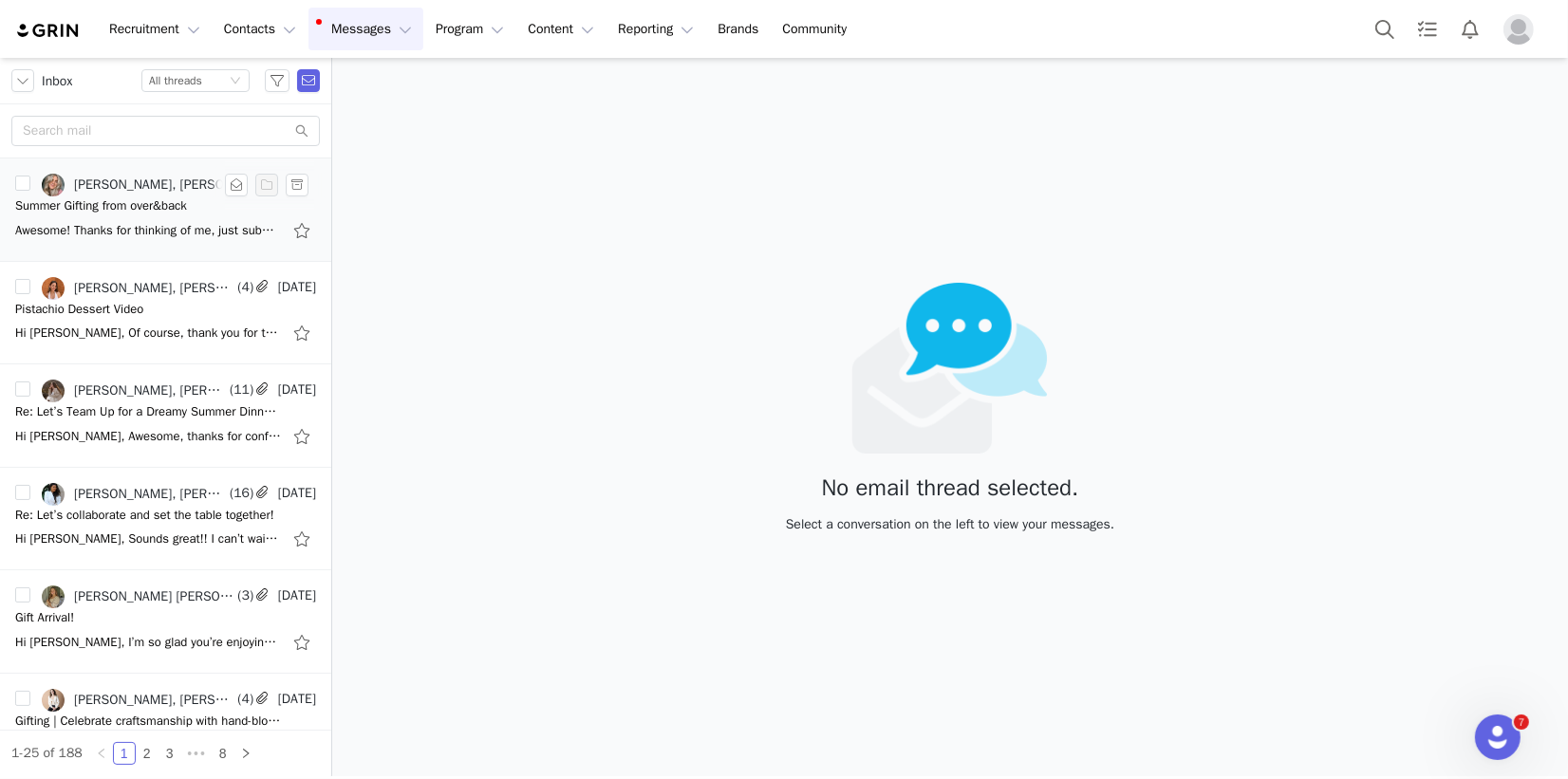click on "[PERSON_NAME], [PERSON_NAME]" at bounding box center [148, 185] 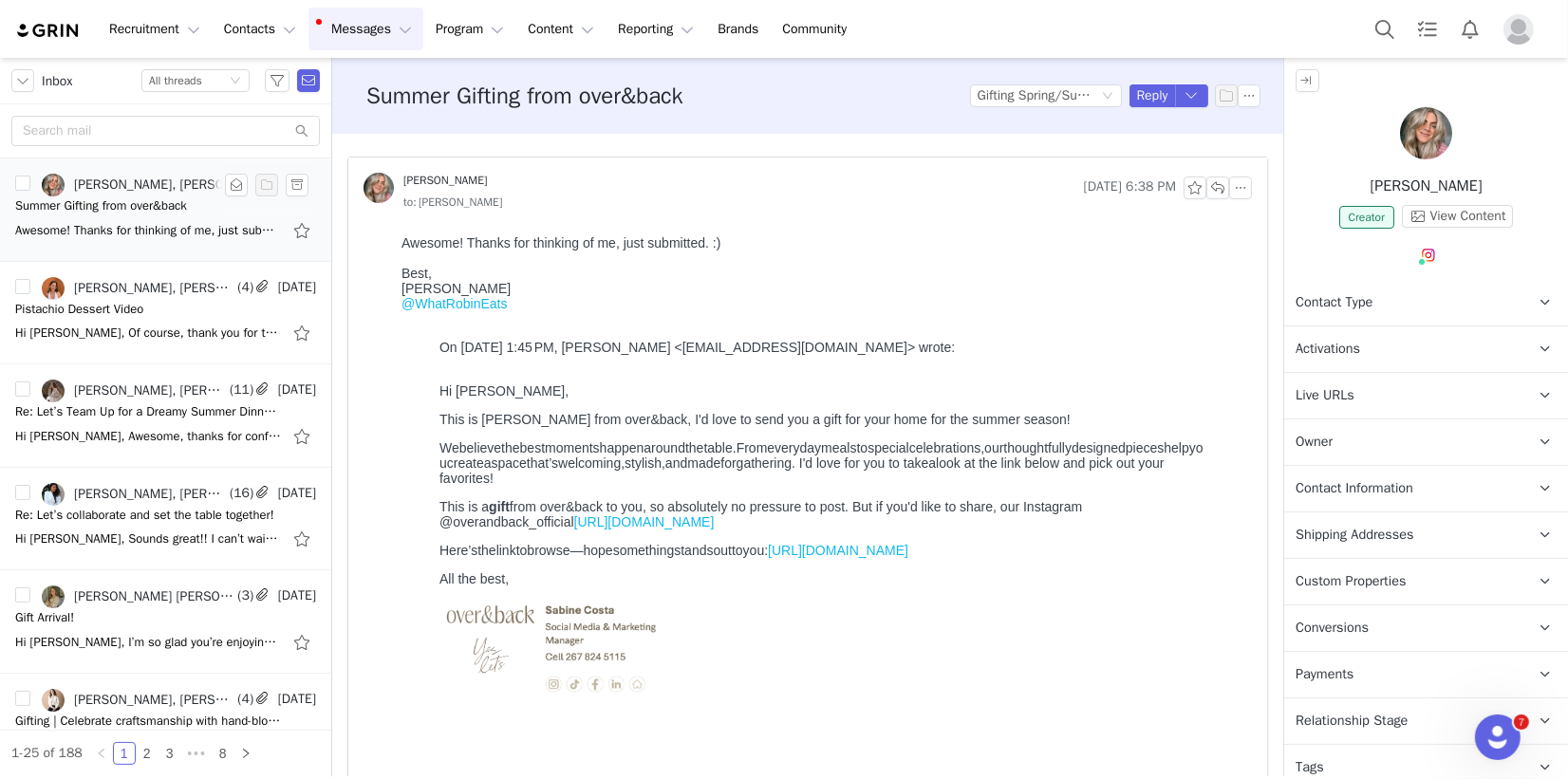 scroll, scrollTop: 0, scrollLeft: 0, axis: both 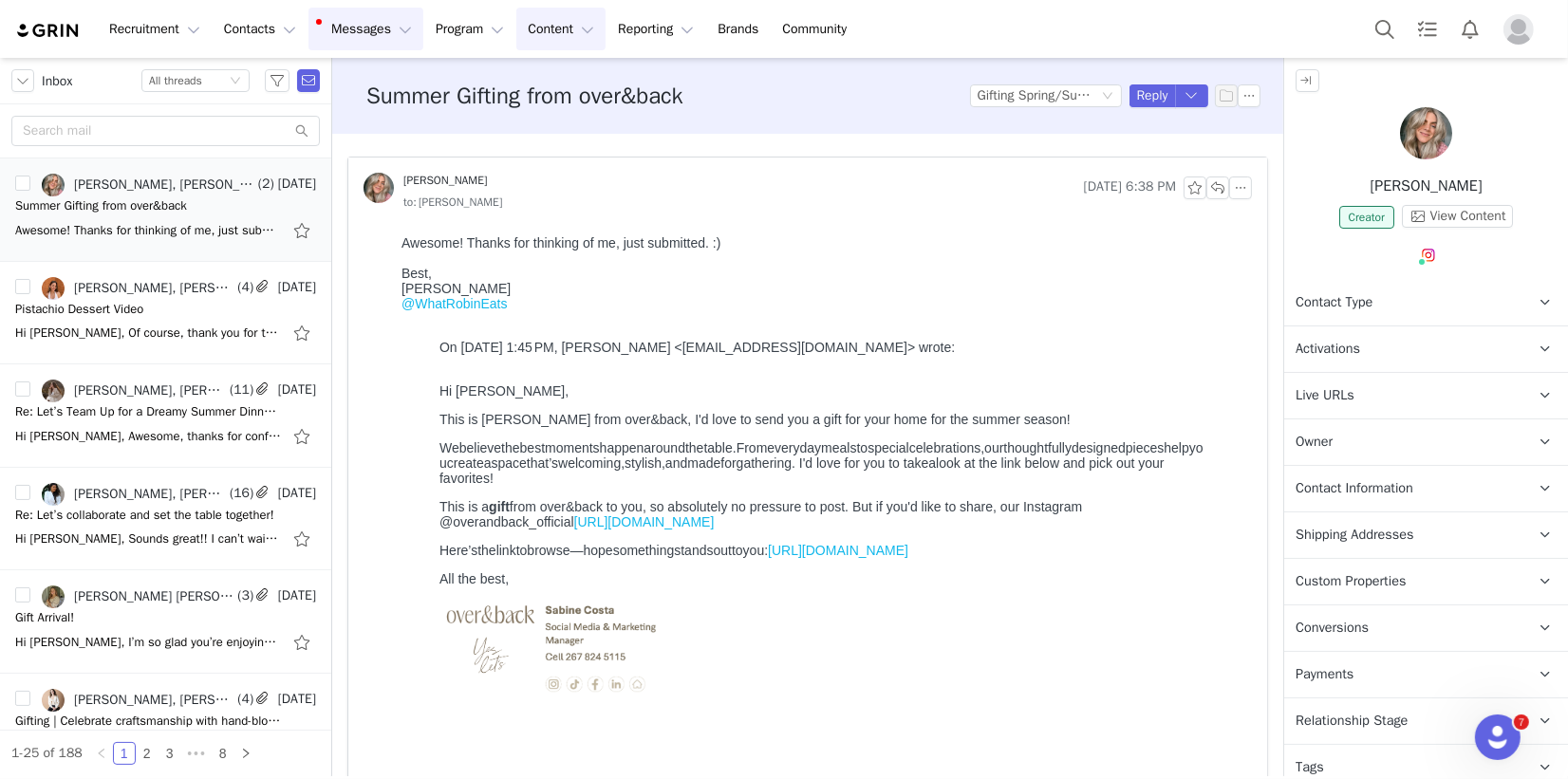 click on "Content Content" at bounding box center (561, 28) 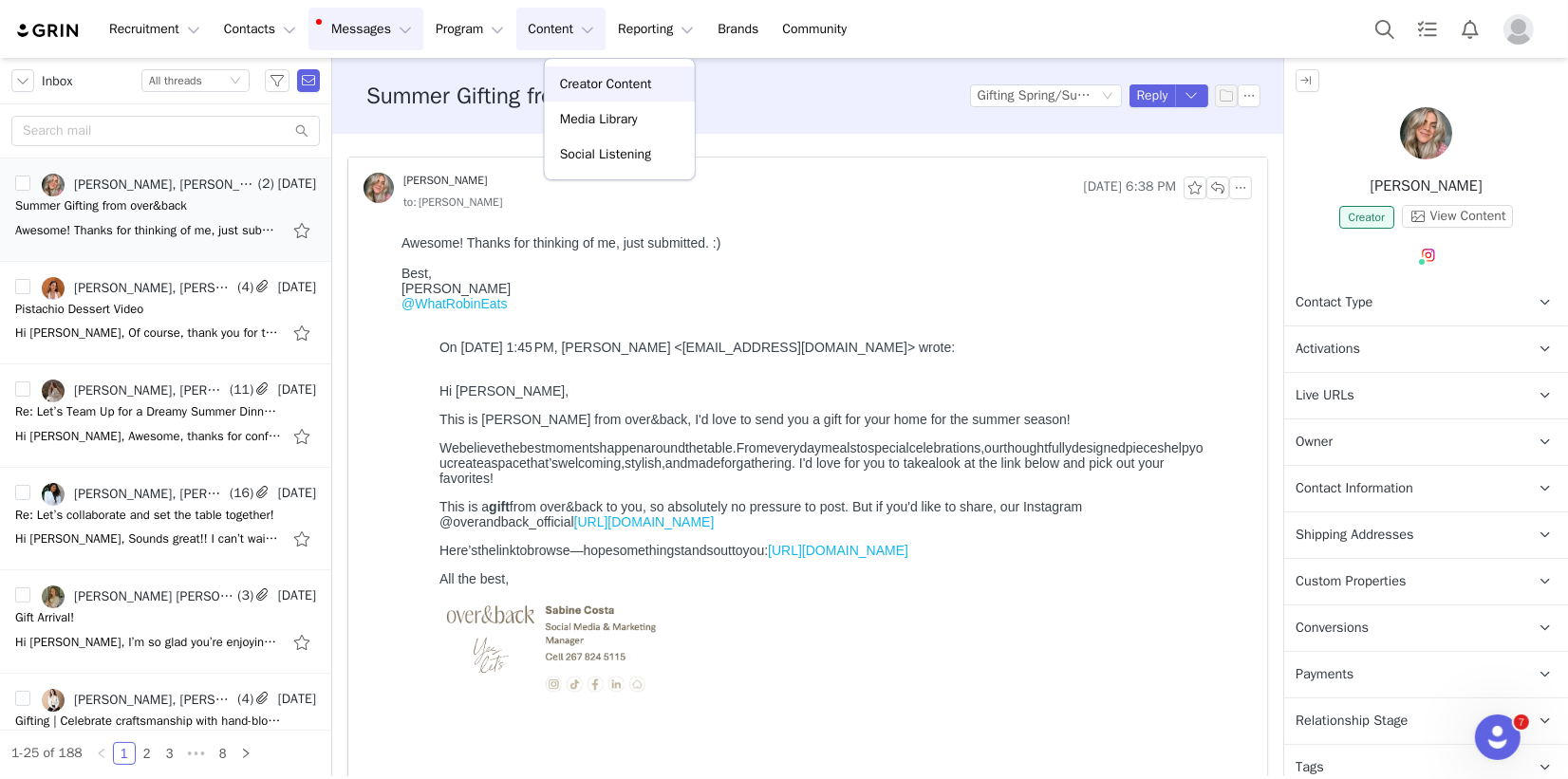 click on "Creator Content" at bounding box center [606, 83] 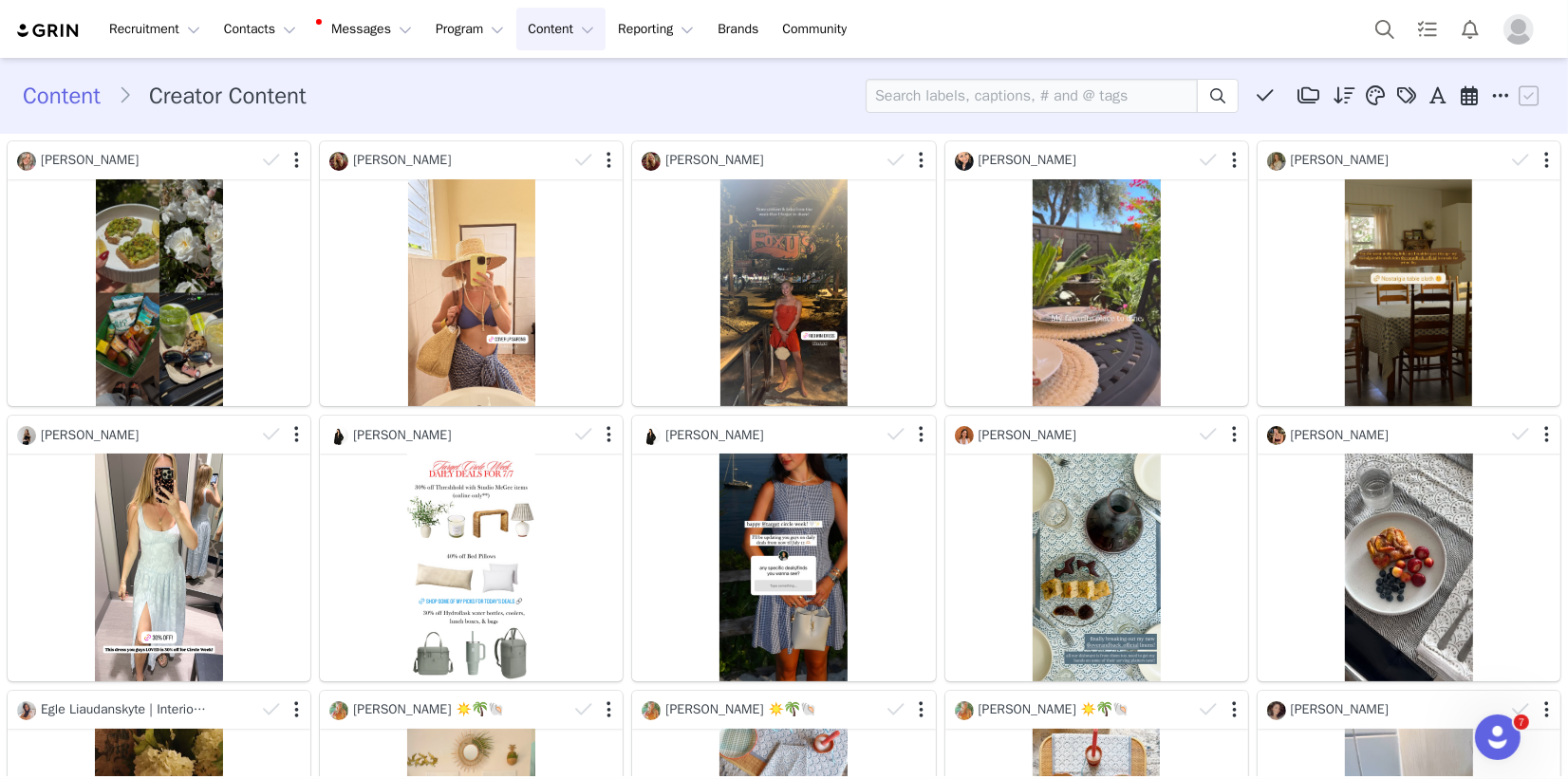click on "Content Content" at bounding box center (561, 28) 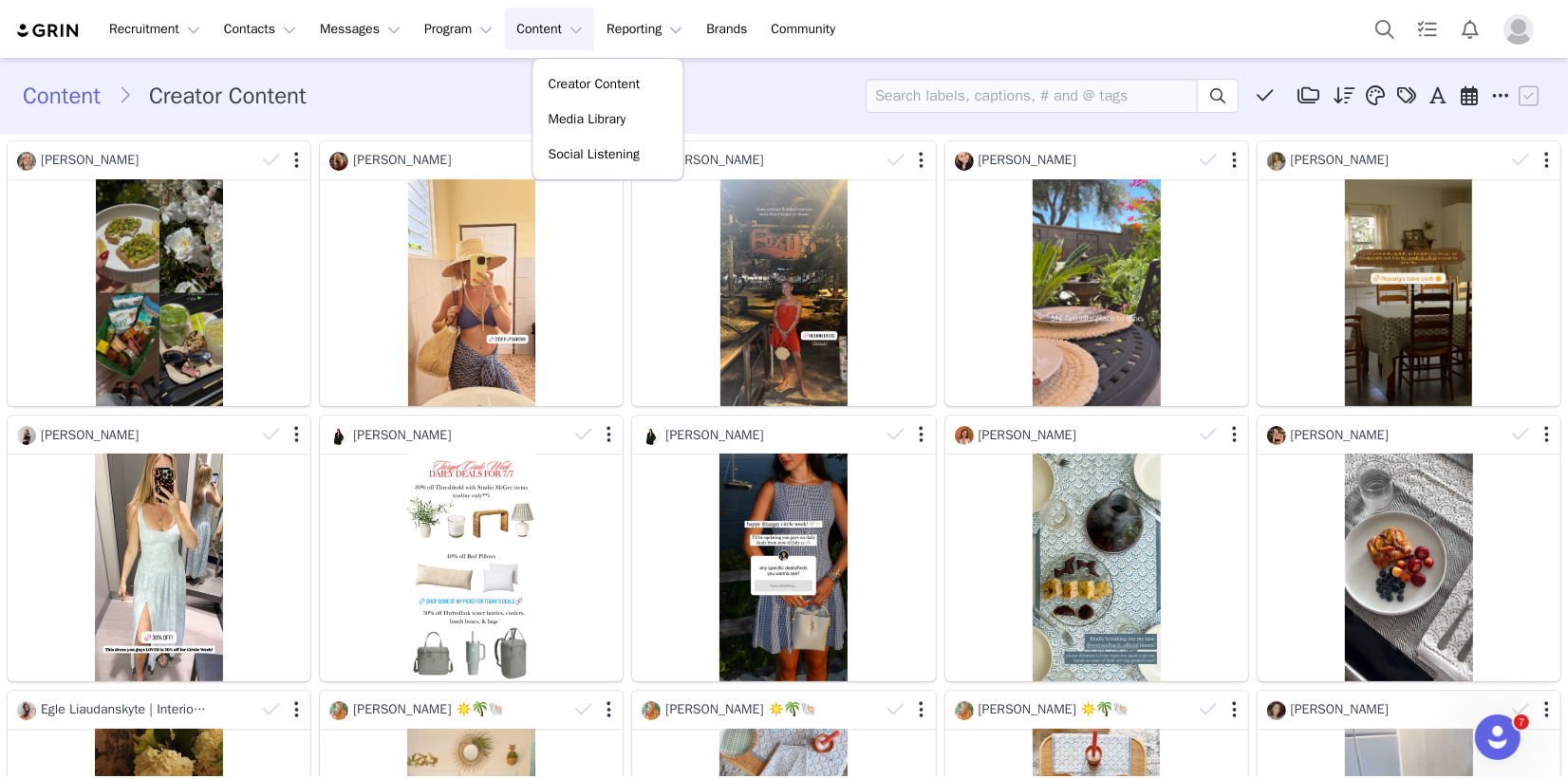 click on "Content Creator Content  Media Library  (60)  With text  (12)  Stories  (33)  Without text  (10)  Images  (2)  New Folder   Edit Folders   Descending order, go  ascending .   Relevance   Like Count   Comment Count   Engagements   Engagement Rate   Story Reply Rate   Video View Count   Date Posted   Added to Amazon   Arch Print   Invited as a collaborator   No text   Posted   Text   Unboxing   Manage Tags   Apply   Furniture (28)   Serveware (28)   Tableware (25)   Table (24)   Interior design (22)   Dishware (17)   Apply  Posted On or After Posted On or Before  Apply  Contact Owner All  [PERSON_NAME]  Media Type All  Image   Video  Network All  YouTube   Twitter   Facebook   Twitch   Instagram   Pinterest   TikTok   Other Uploads  Activation All  Gifting Spring/Summer 2025   Gifting | Hand-Blocked Arch Print Linens   A Gift! Chic & Stylish over&back Target Exclusive Dinnerware!   Chic & Stylish over&back Target Exclusive Dinnerware!   GIFTING: A gift to add to your home 💛   over&back In-Store at Target!" at bounding box center [784, 96] 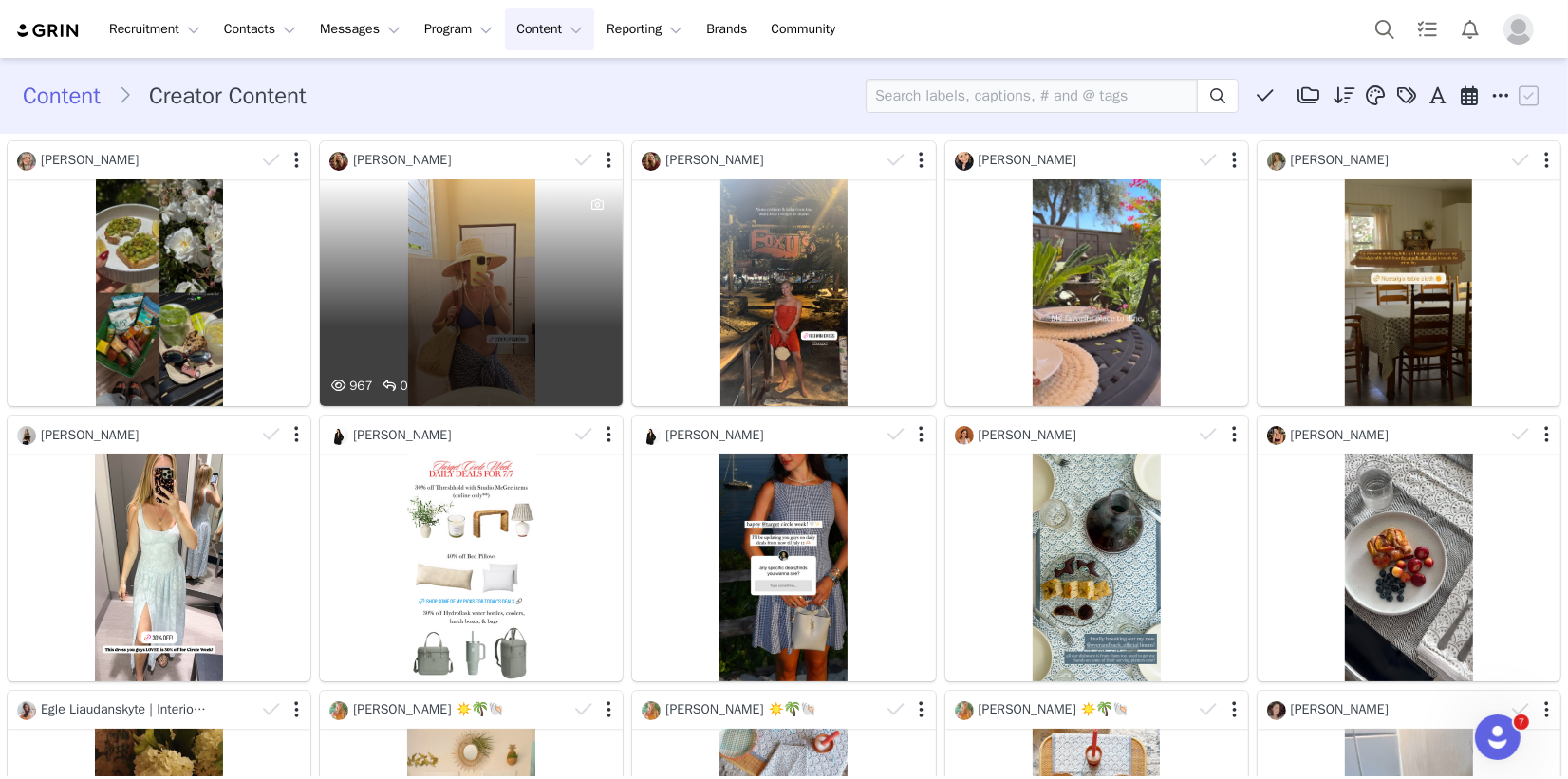 click on "967  0" at bounding box center [471, 292] 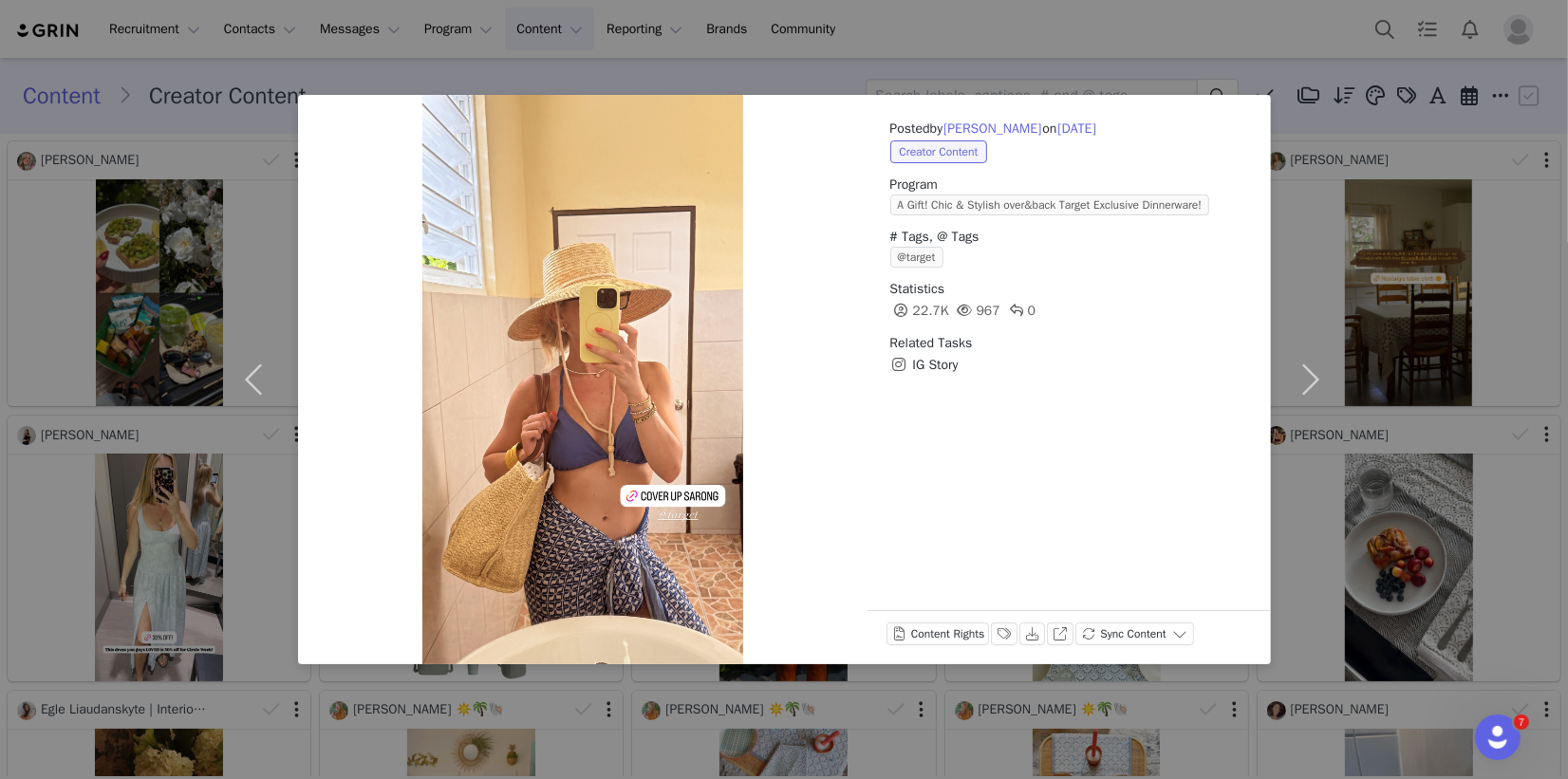 click at bounding box center (583, 380) 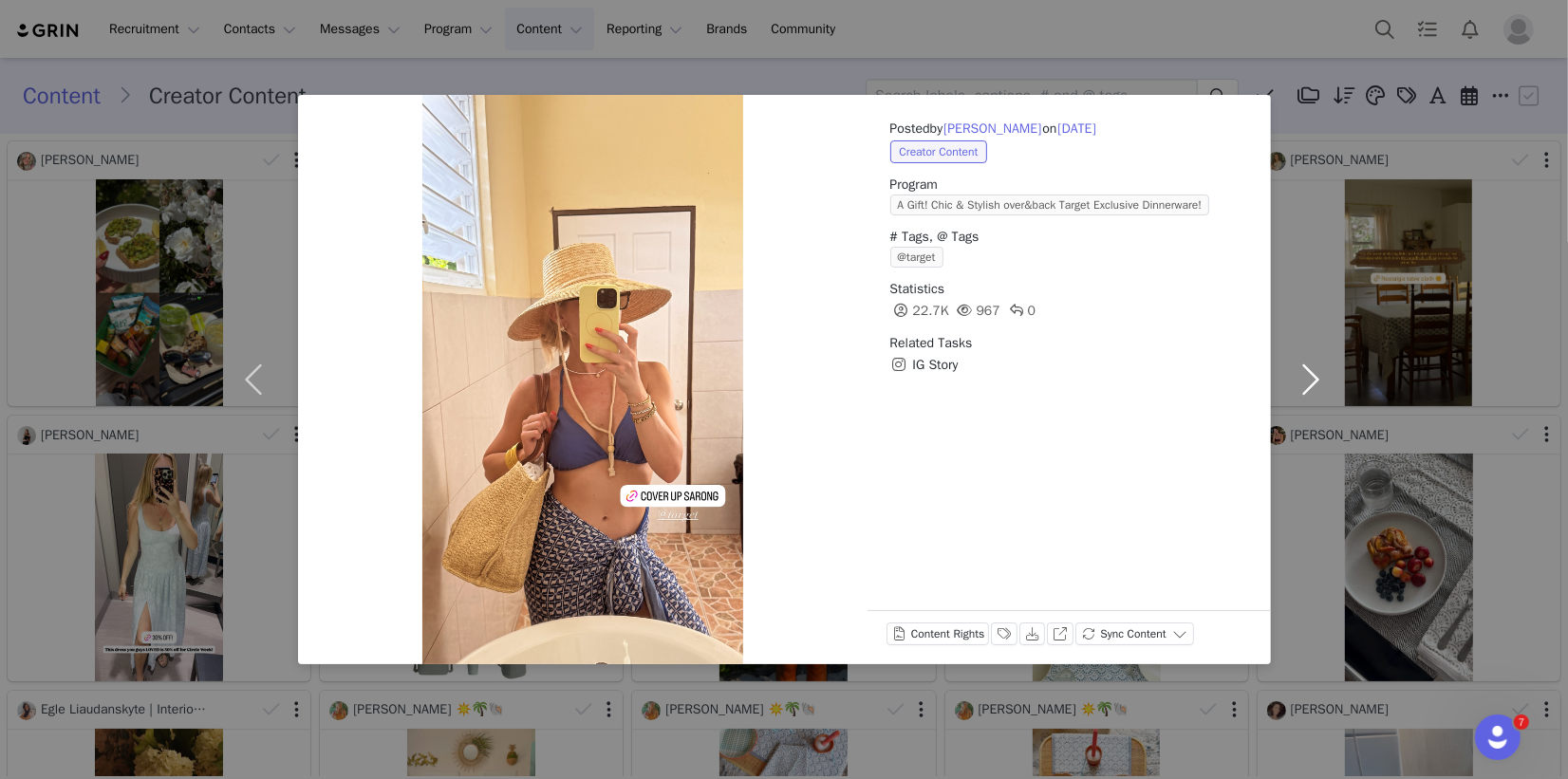click at bounding box center [1311, 380] 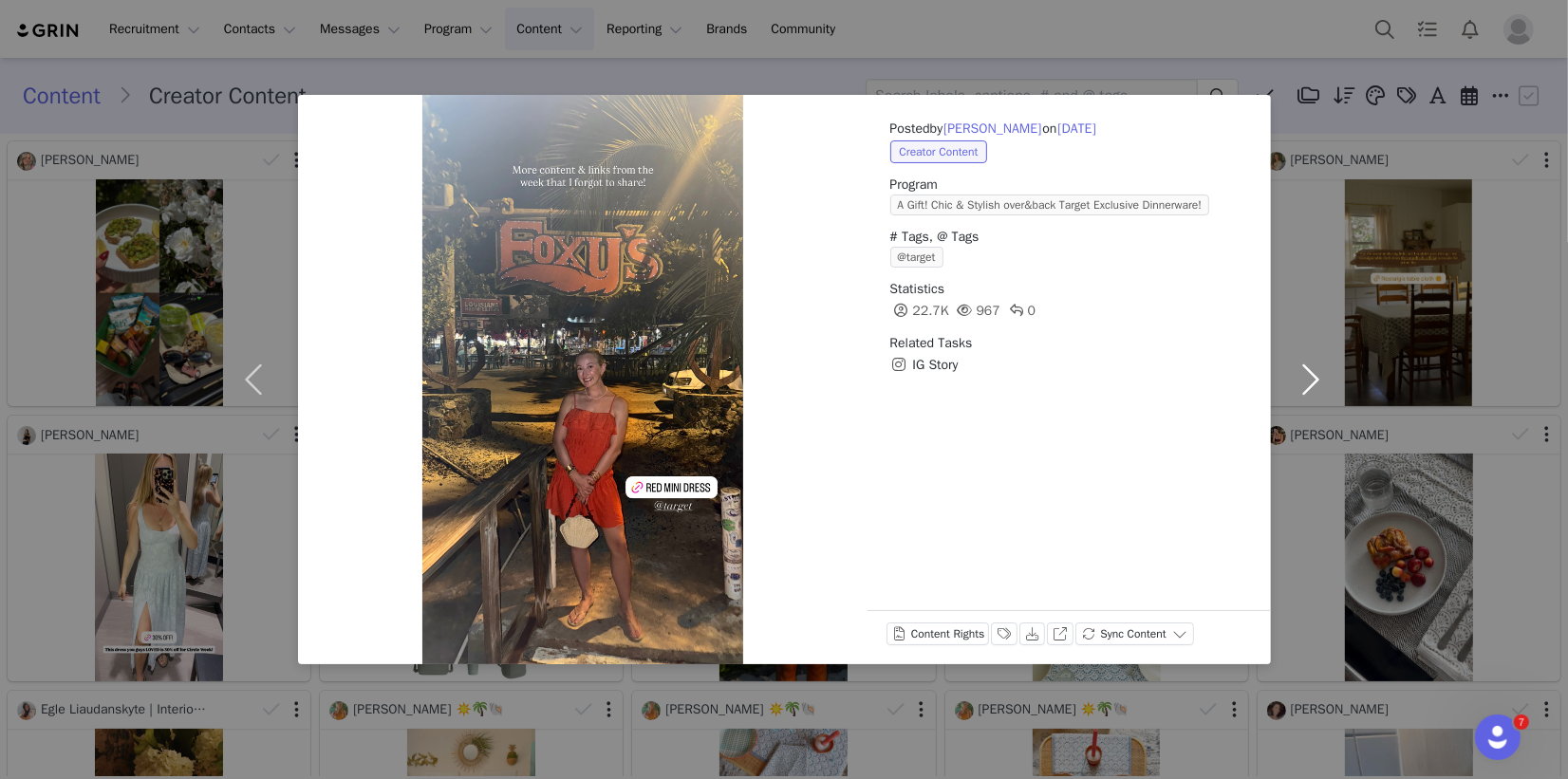 click at bounding box center [1311, 380] 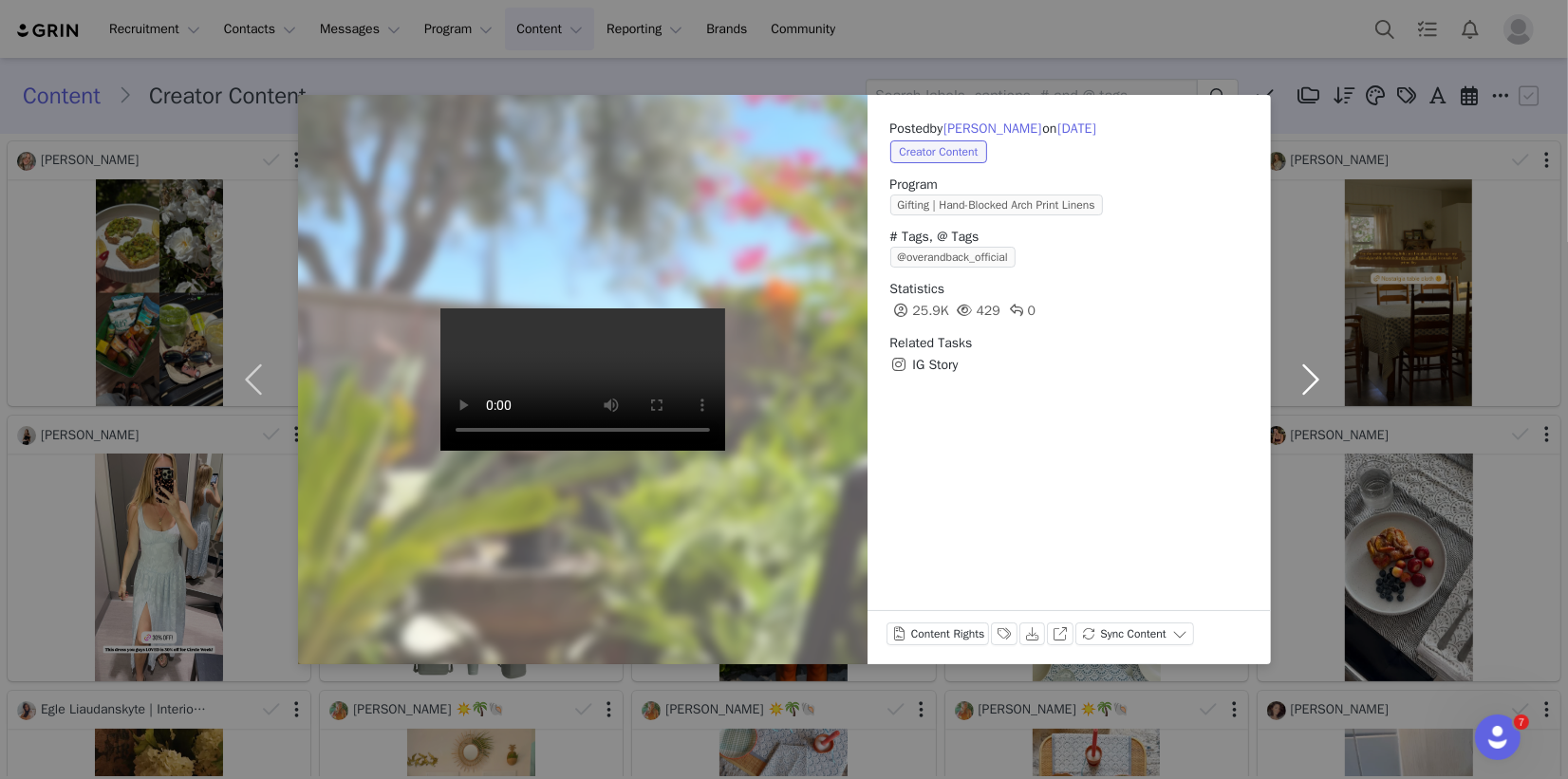 click at bounding box center [1311, 380] 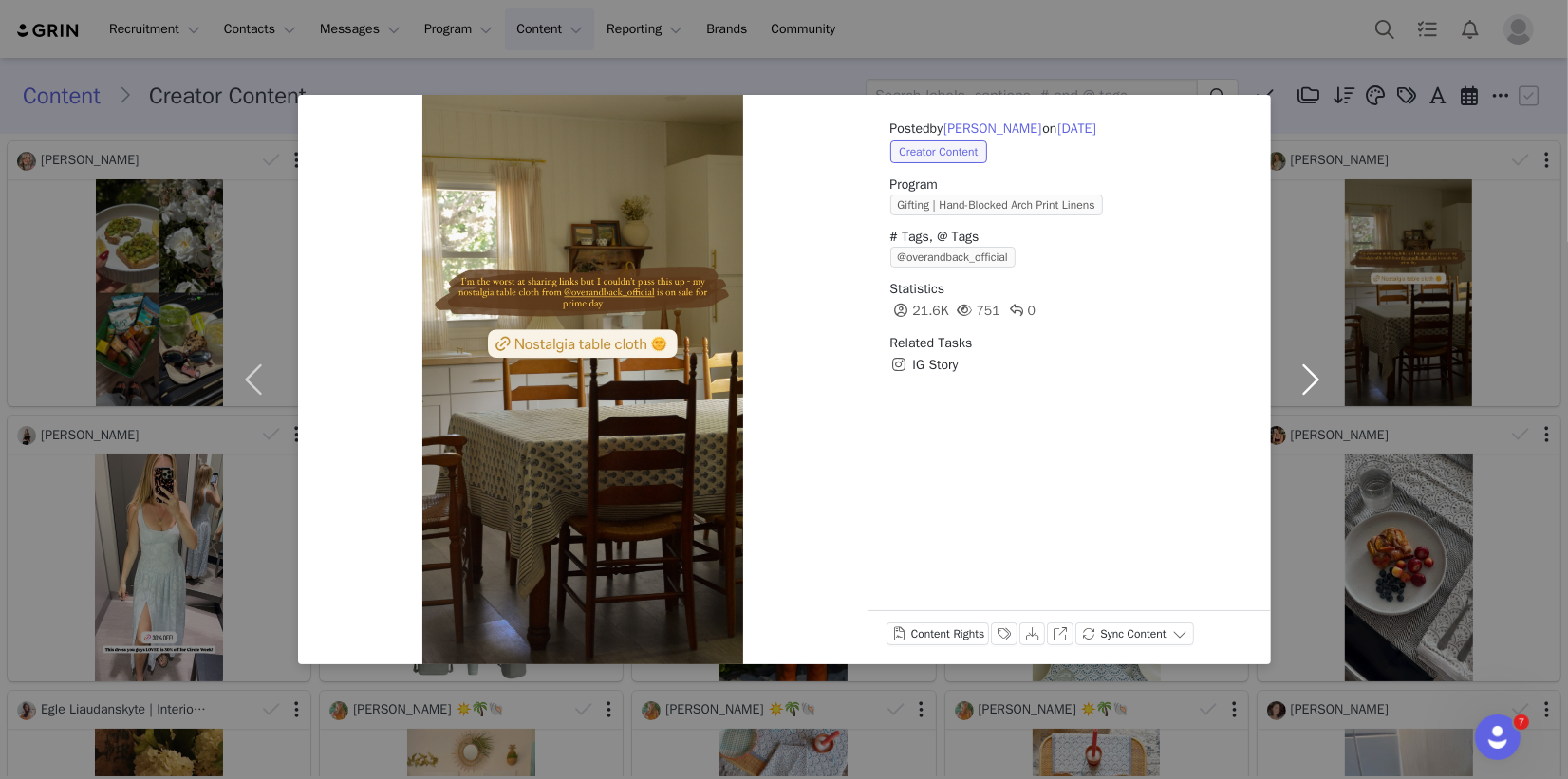 click at bounding box center [1311, 380] 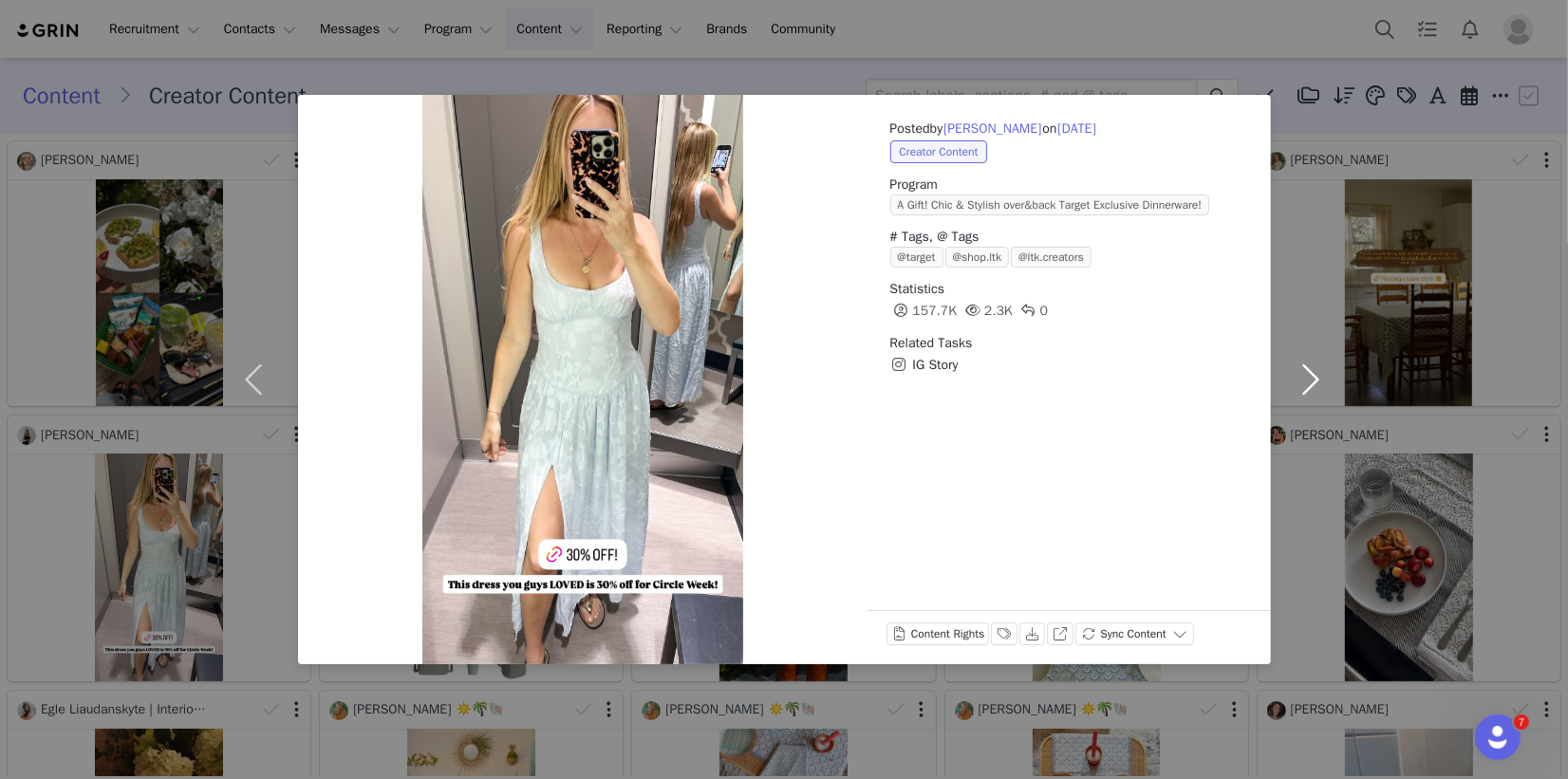 click at bounding box center (1311, 380) 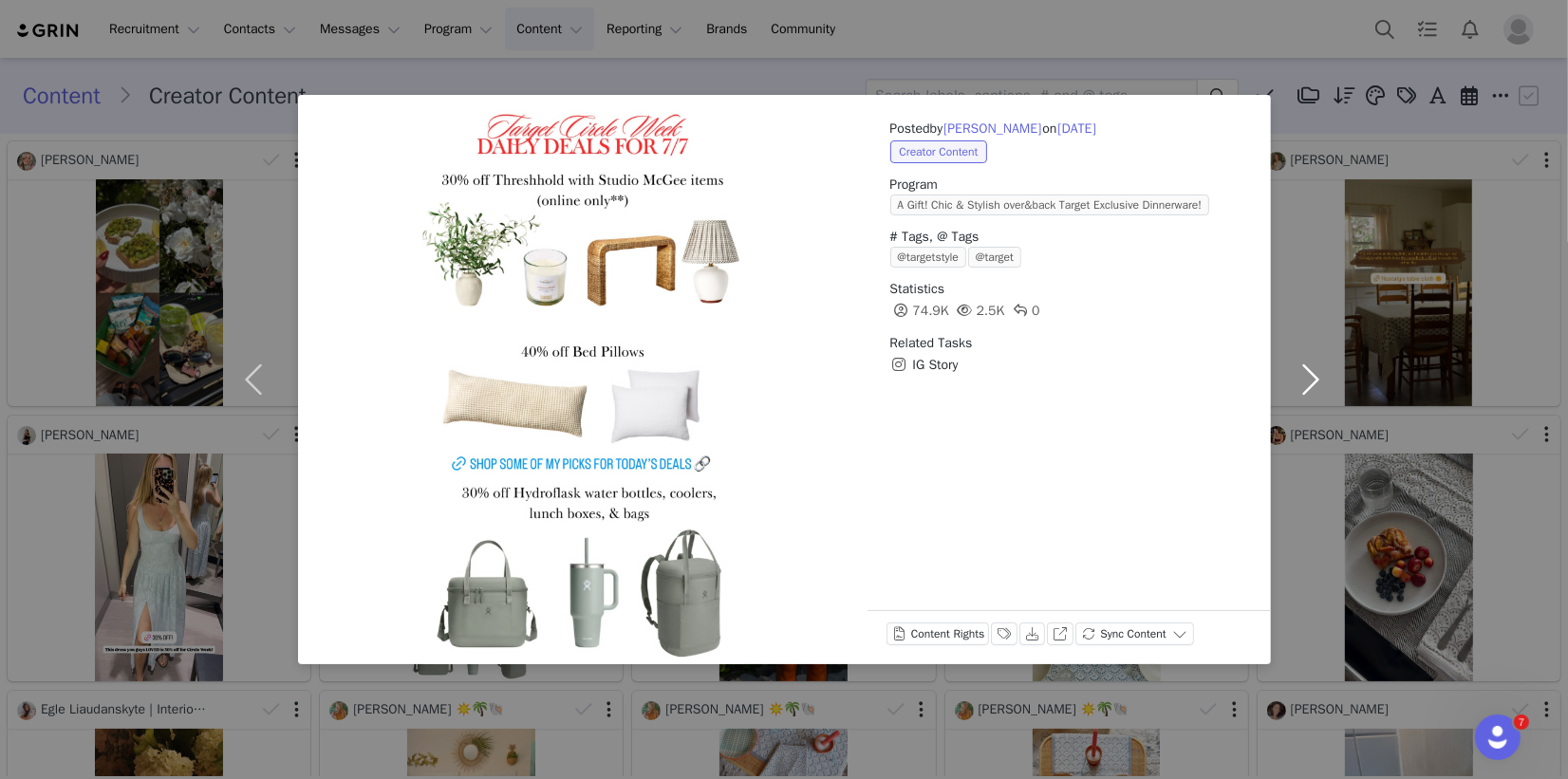 click at bounding box center (1311, 380) 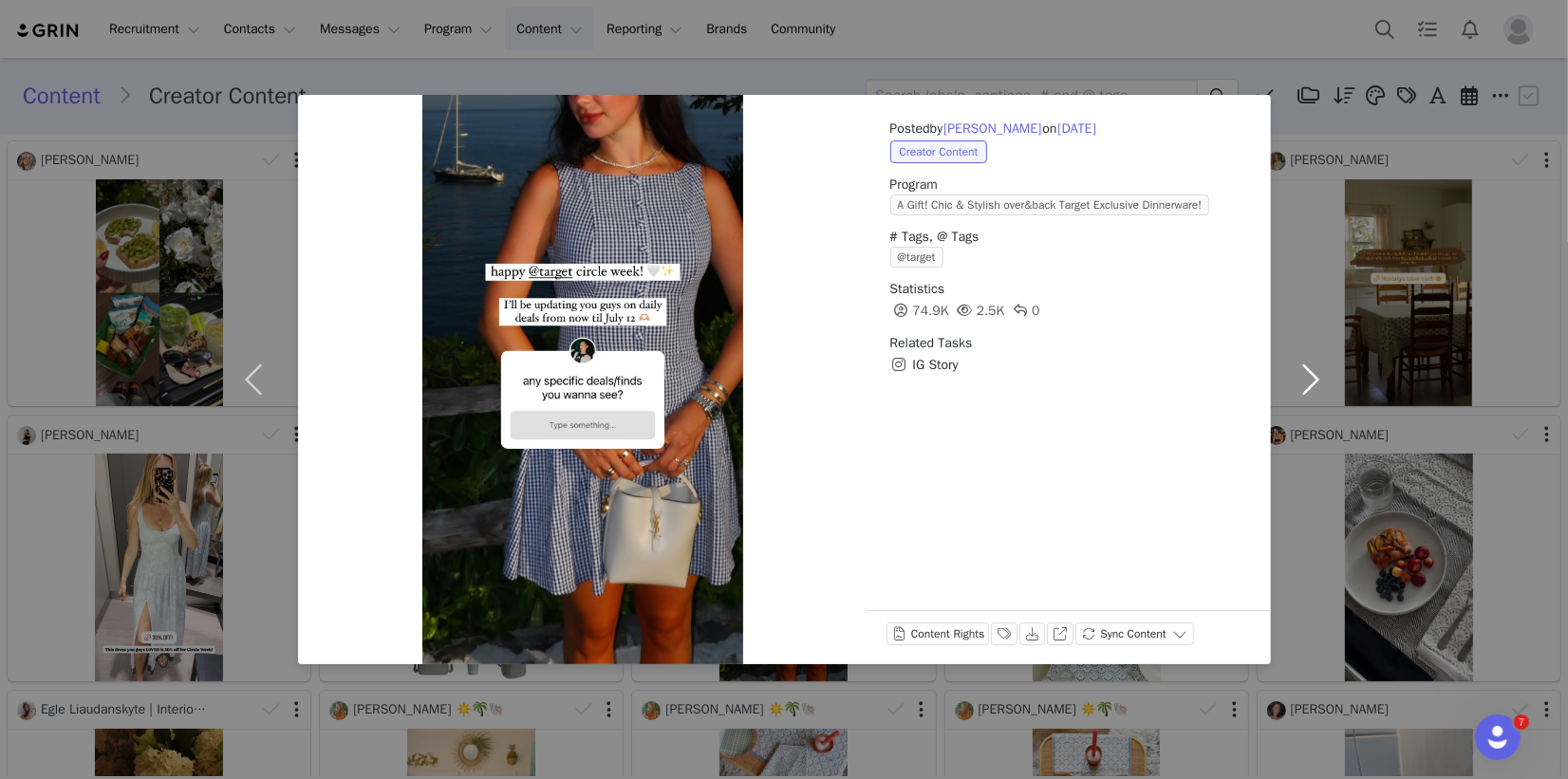 click at bounding box center (1311, 380) 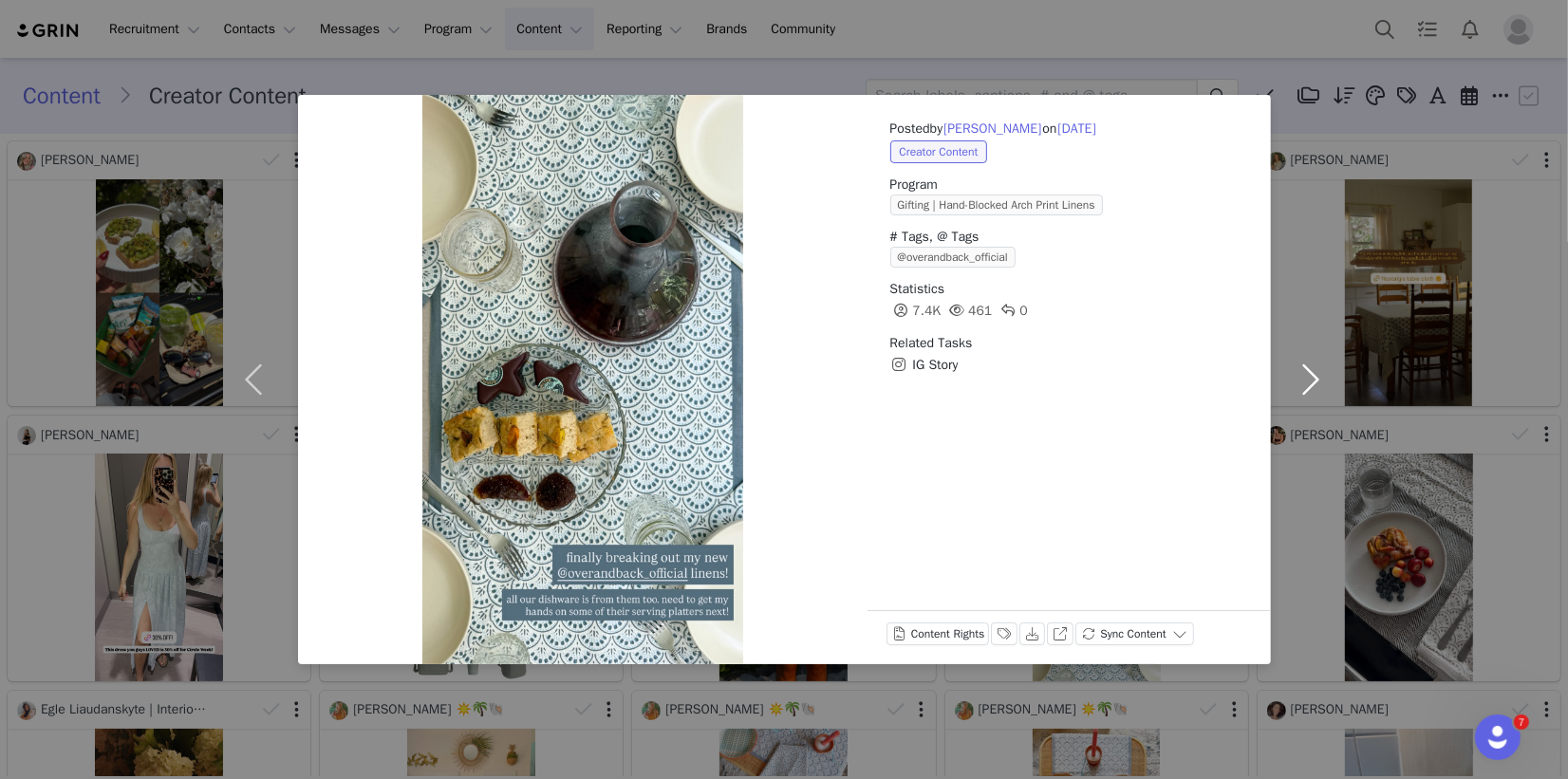 click at bounding box center (1311, 380) 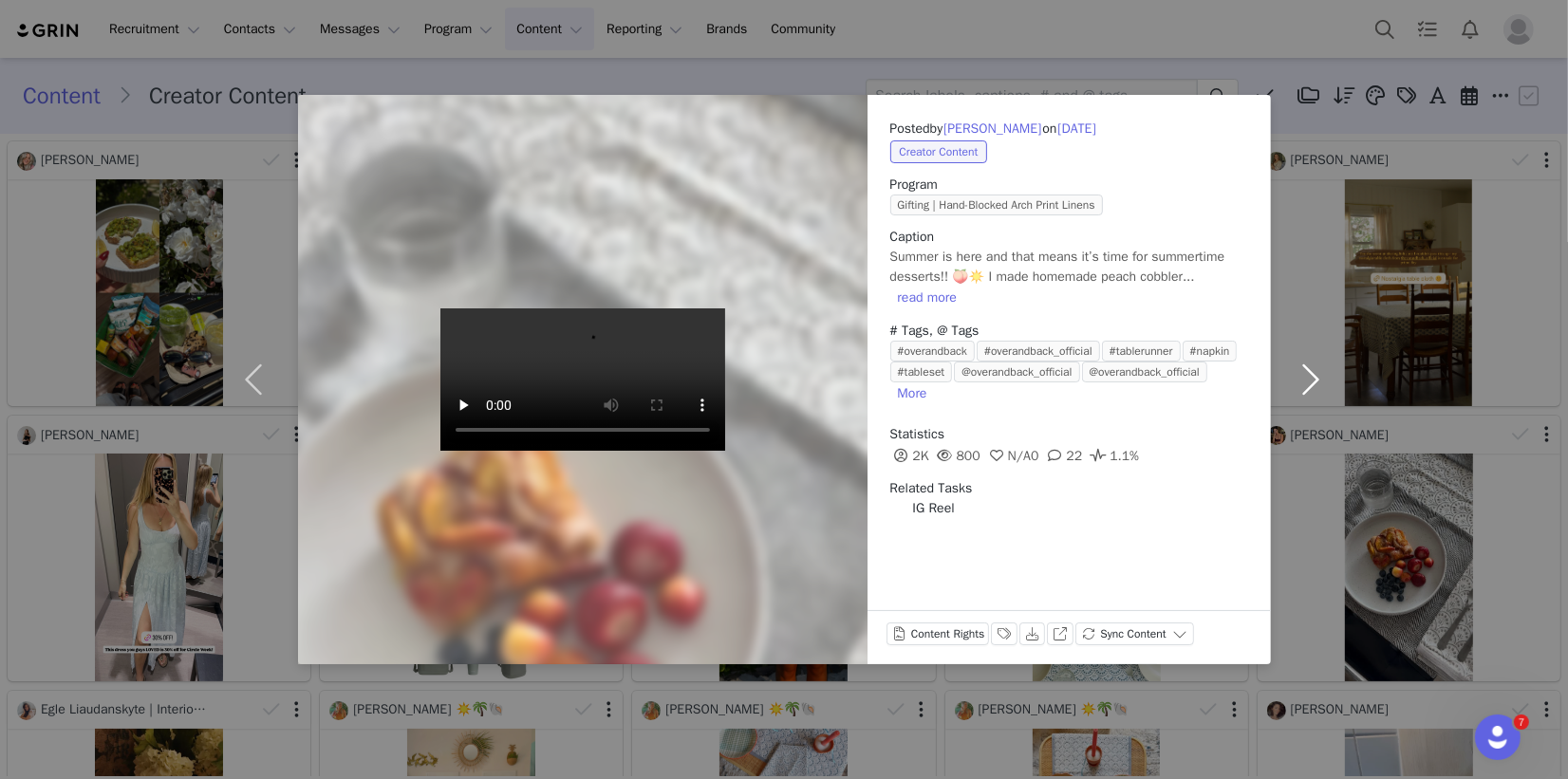 click at bounding box center [1311, 380] 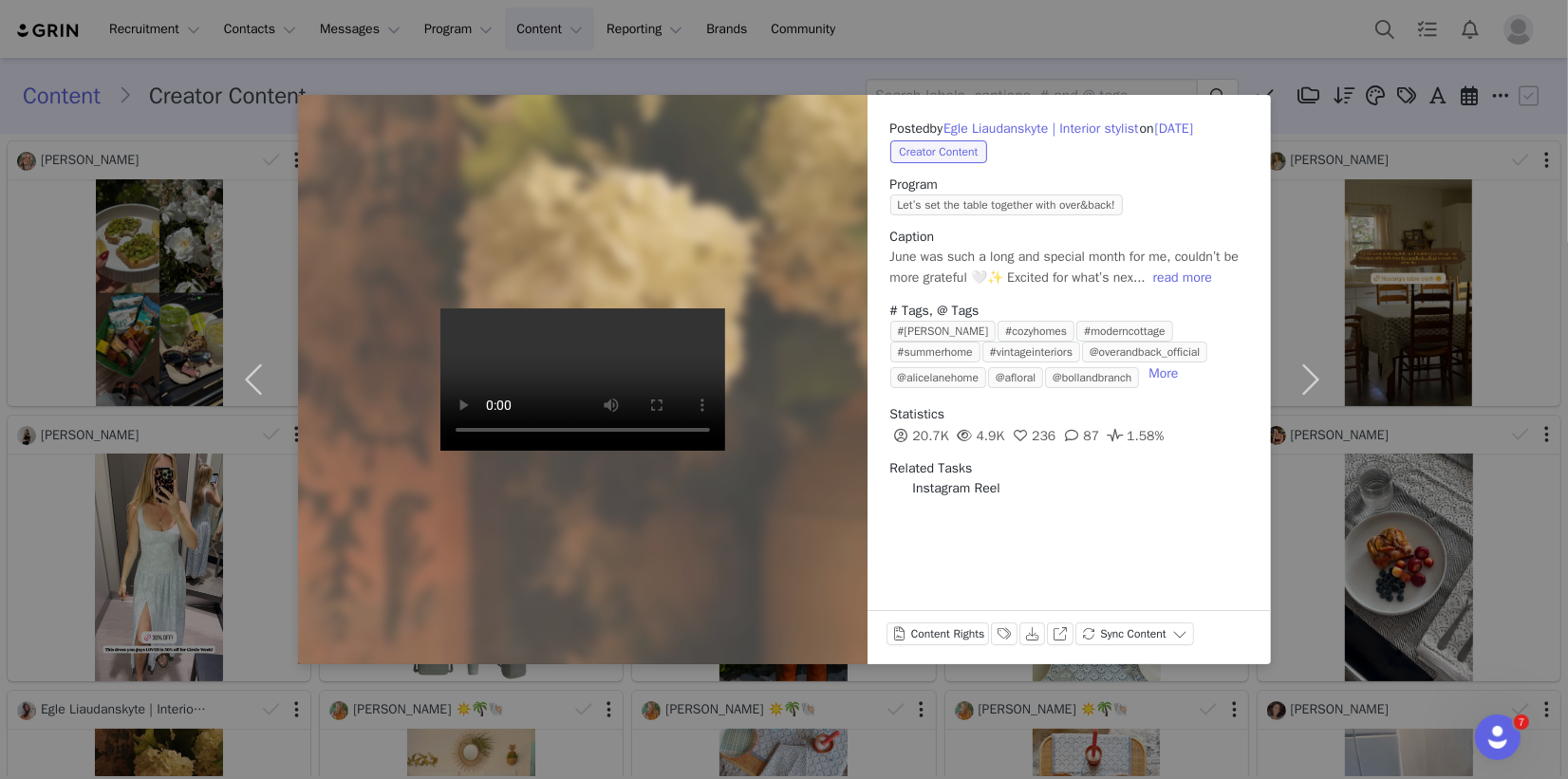 click on "Posted  by  [PERSON_NAME] | Interior stylist  on  [DATE]  Creator Content  Program Let’s set the table together with over&back! Caption June was such a long and special month for me, couldn’t be more grateful 🤍✨
Excited for what’s nex... read more # Tags, @ Tags  #nancymeyers   #cozyhomes   #moderncottage   #summerhome   #vintageinteriors   @overandback_official   @alicelanehome   @afloral   @bollandbranch  More     Statistics 20.7K  4.9K  236  87  1.58%  Related Tasks Instagram Reel     Content Rights Labels & Tags Download View on Instagram Sync Content" at bounding box center (784, 389) 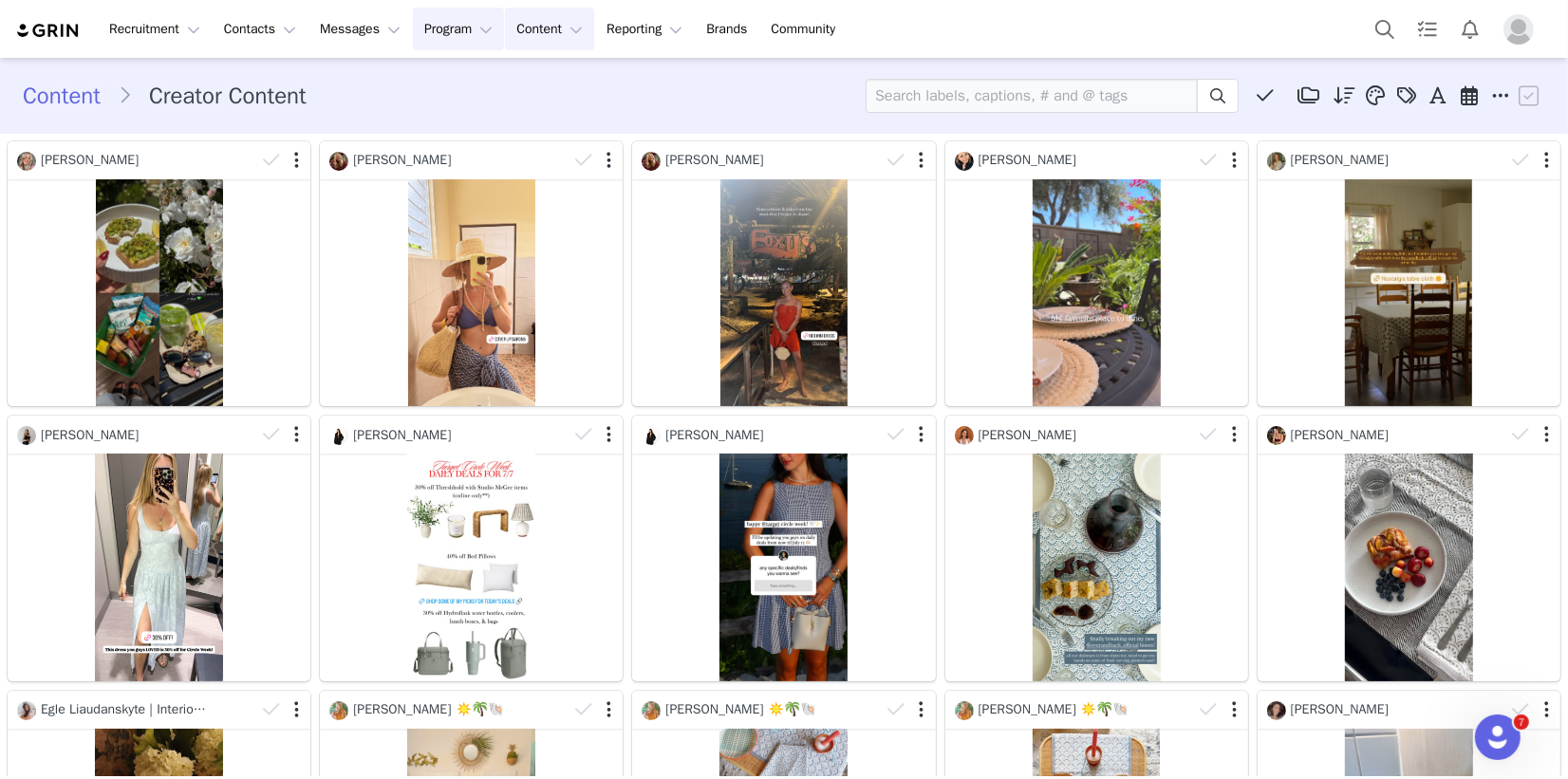 click on "Program Program" at bounding box center [458, 28] 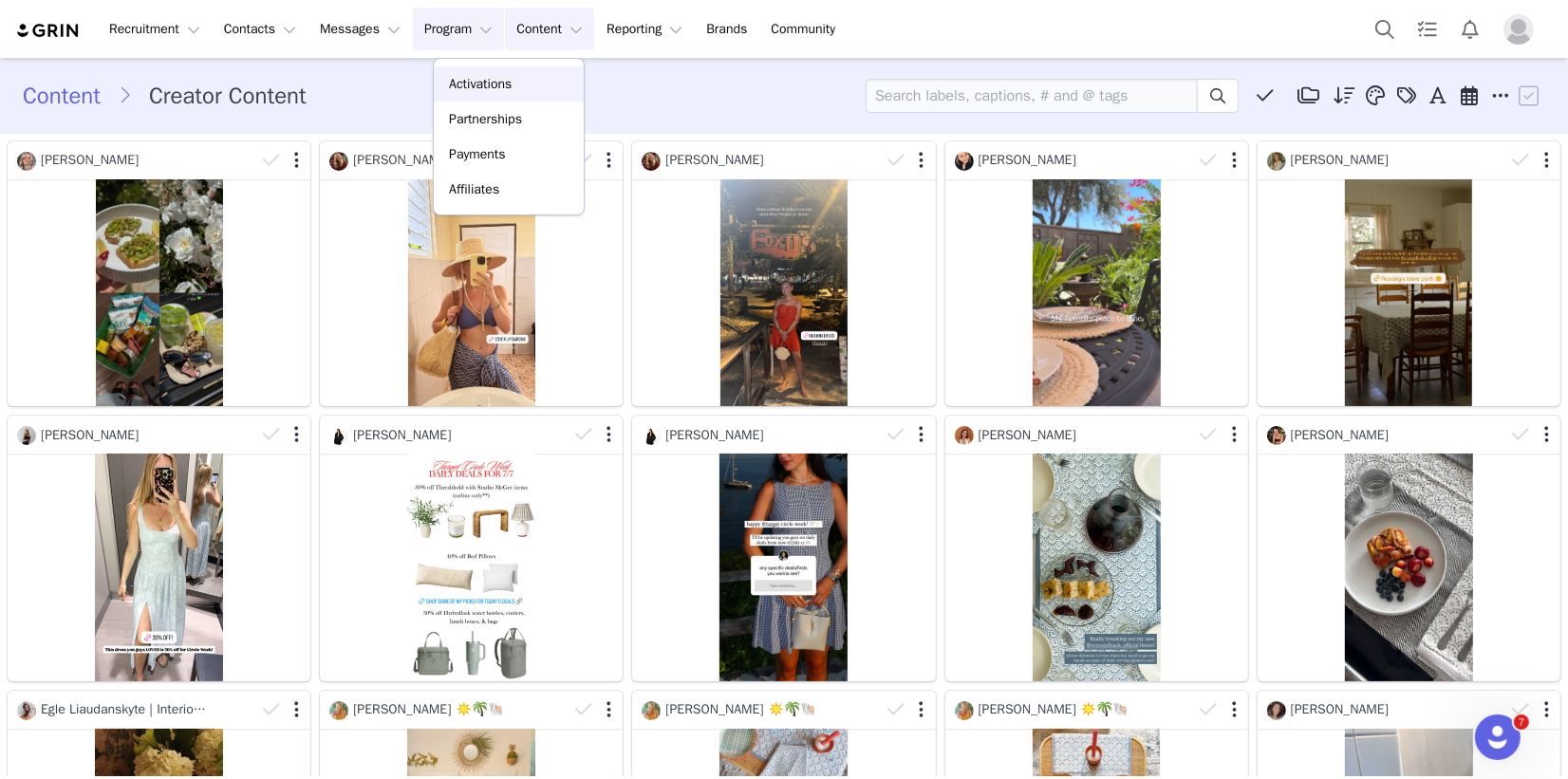 click on "Activations" at bounding box center (480, 83) 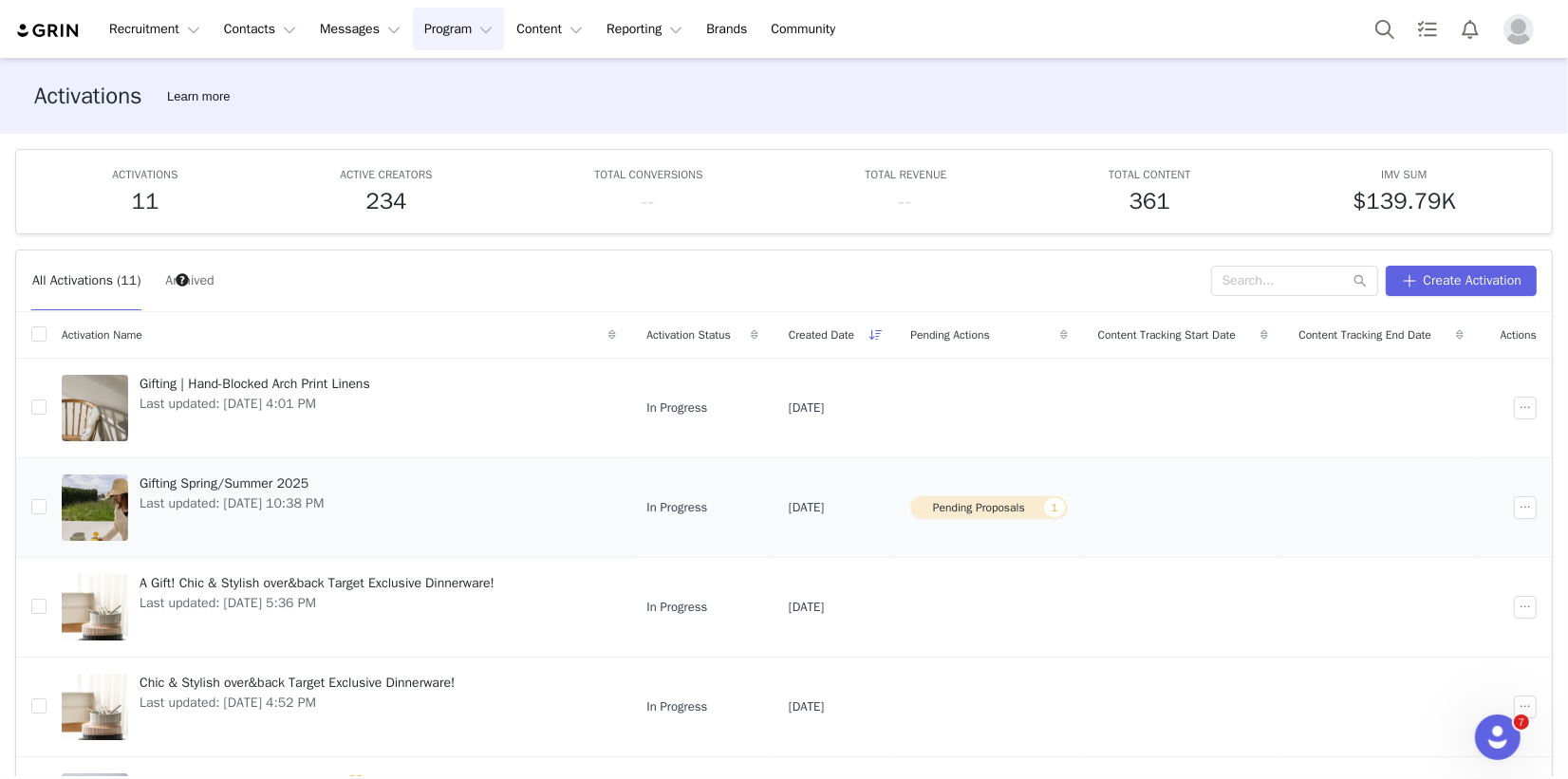 click on "Gifting Spring/Summer 2025" at bounding box center (232, 483) 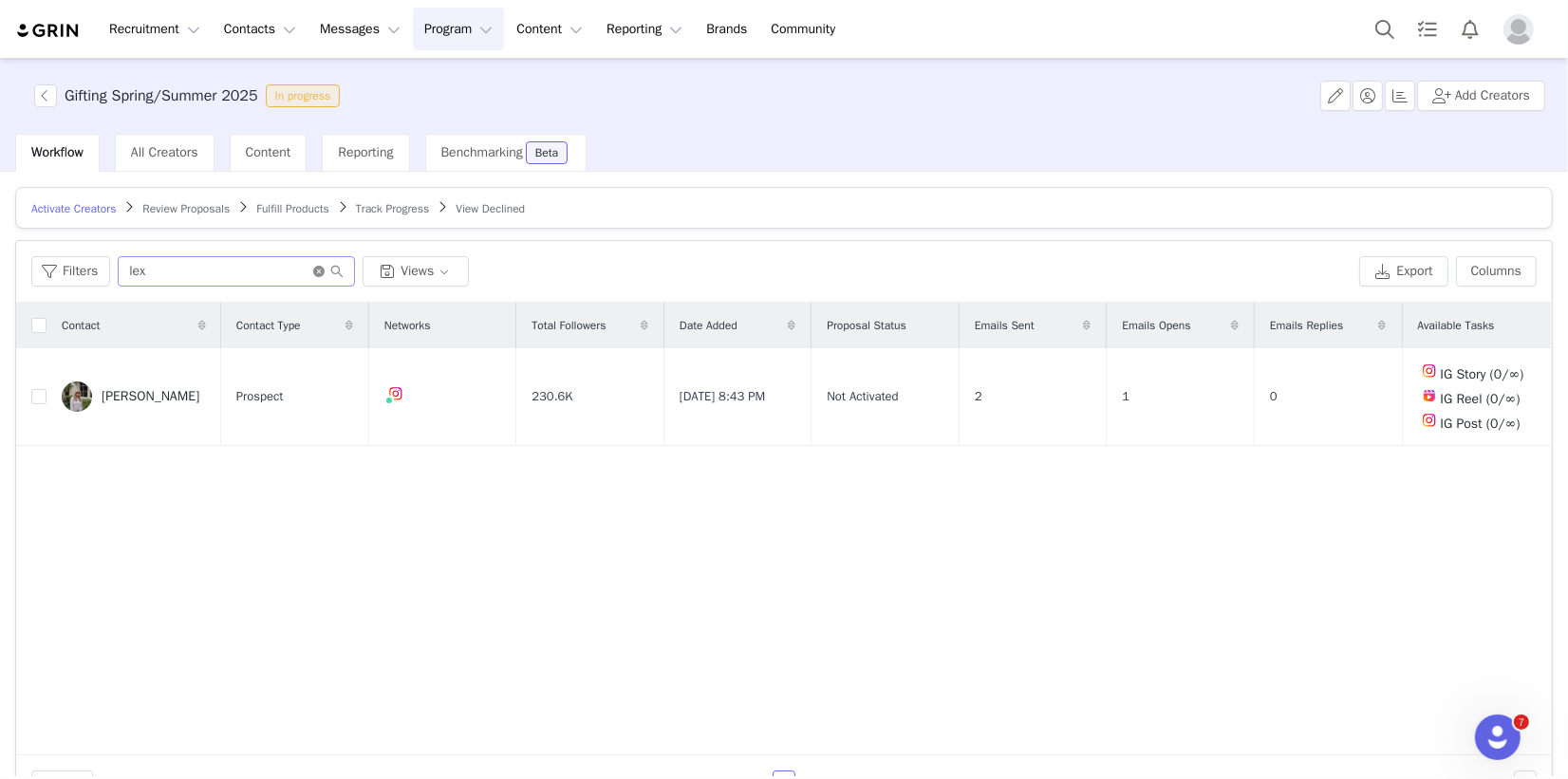 click 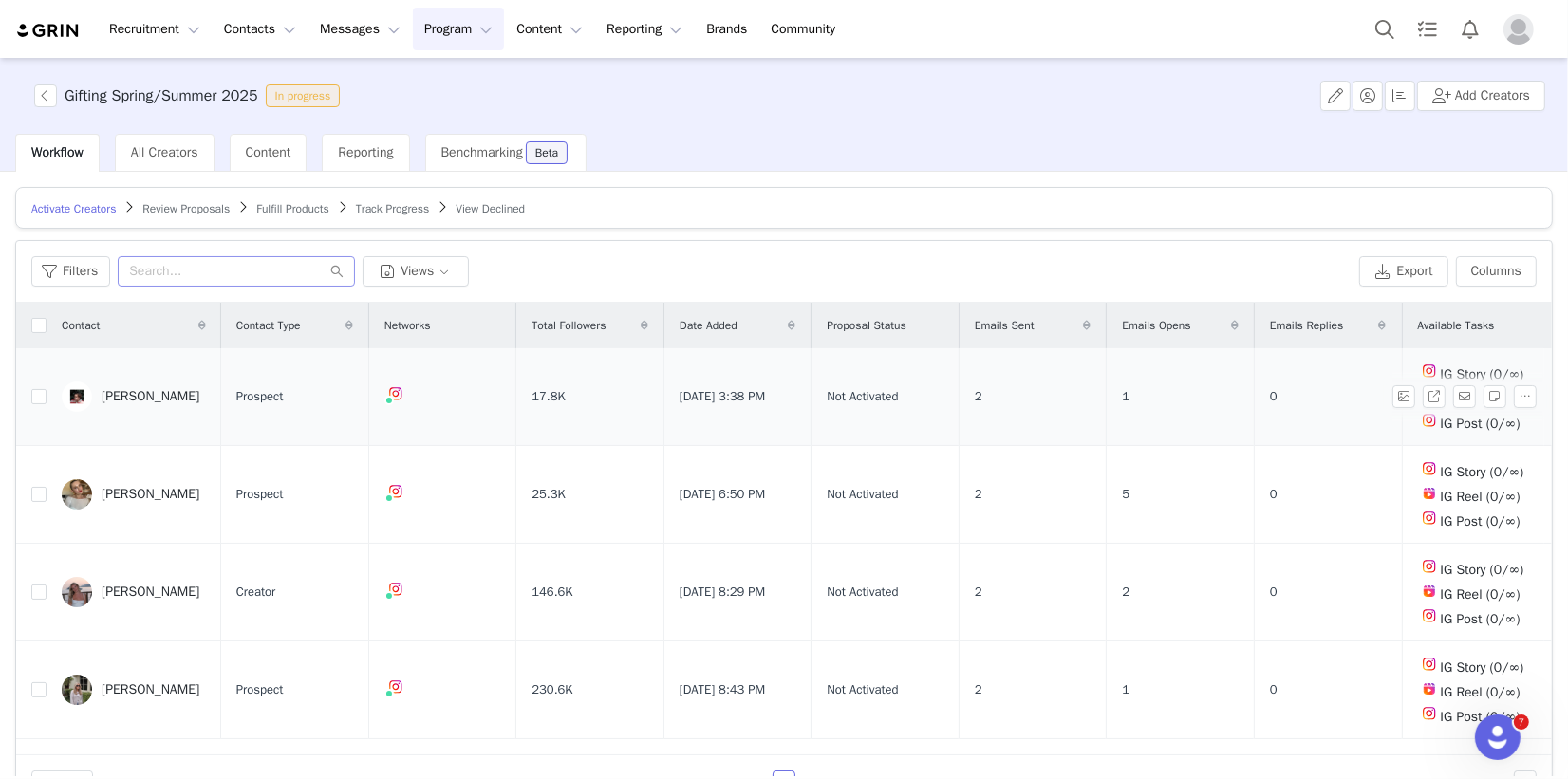 scroll, scrollTop: 10, scrollLeft: 0, axis: vertical 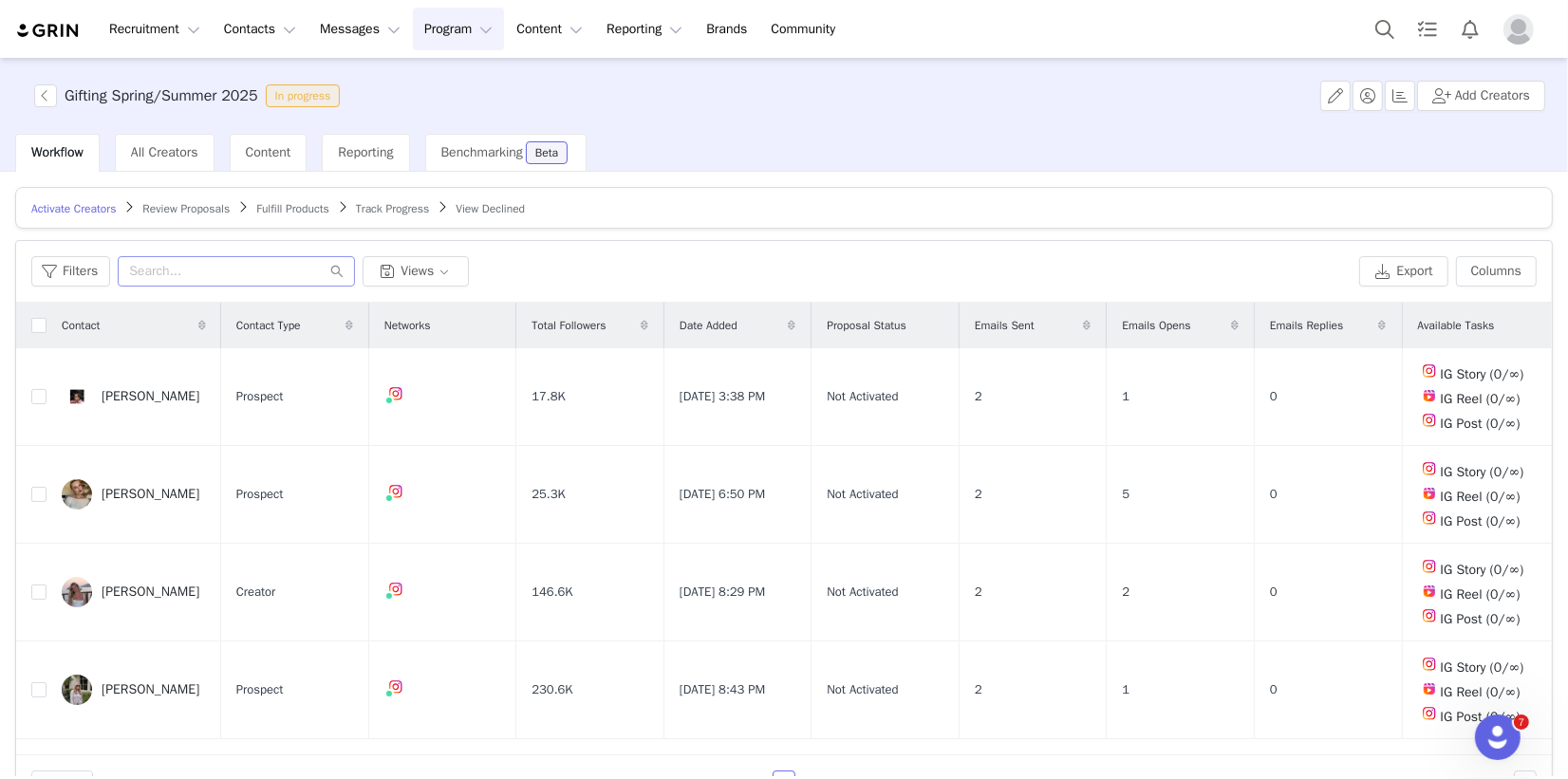 click on "Review Proposals" at bounding box center [186, 209] 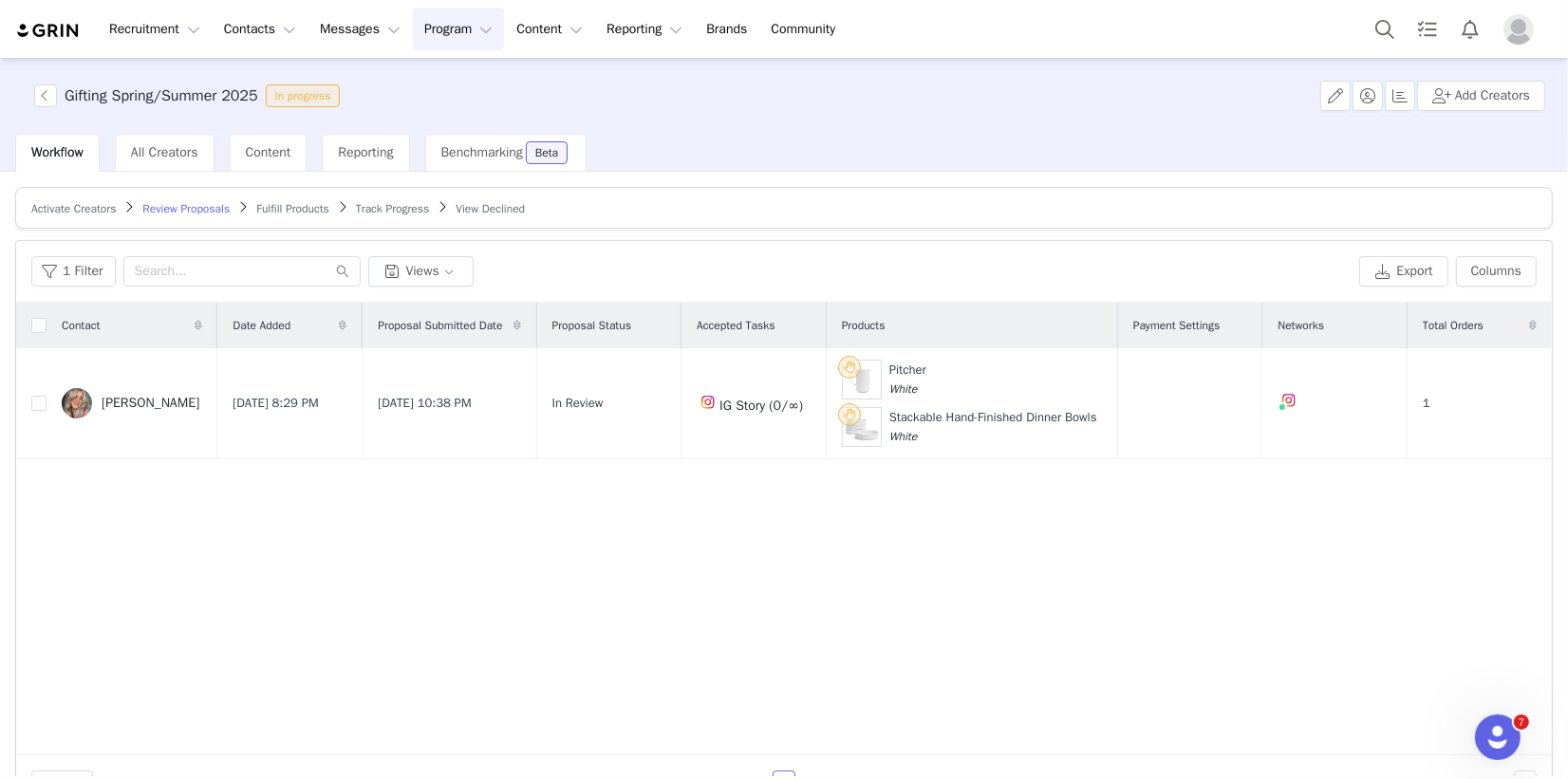 click on "Activate Creators" at bounding box center (73, 209) 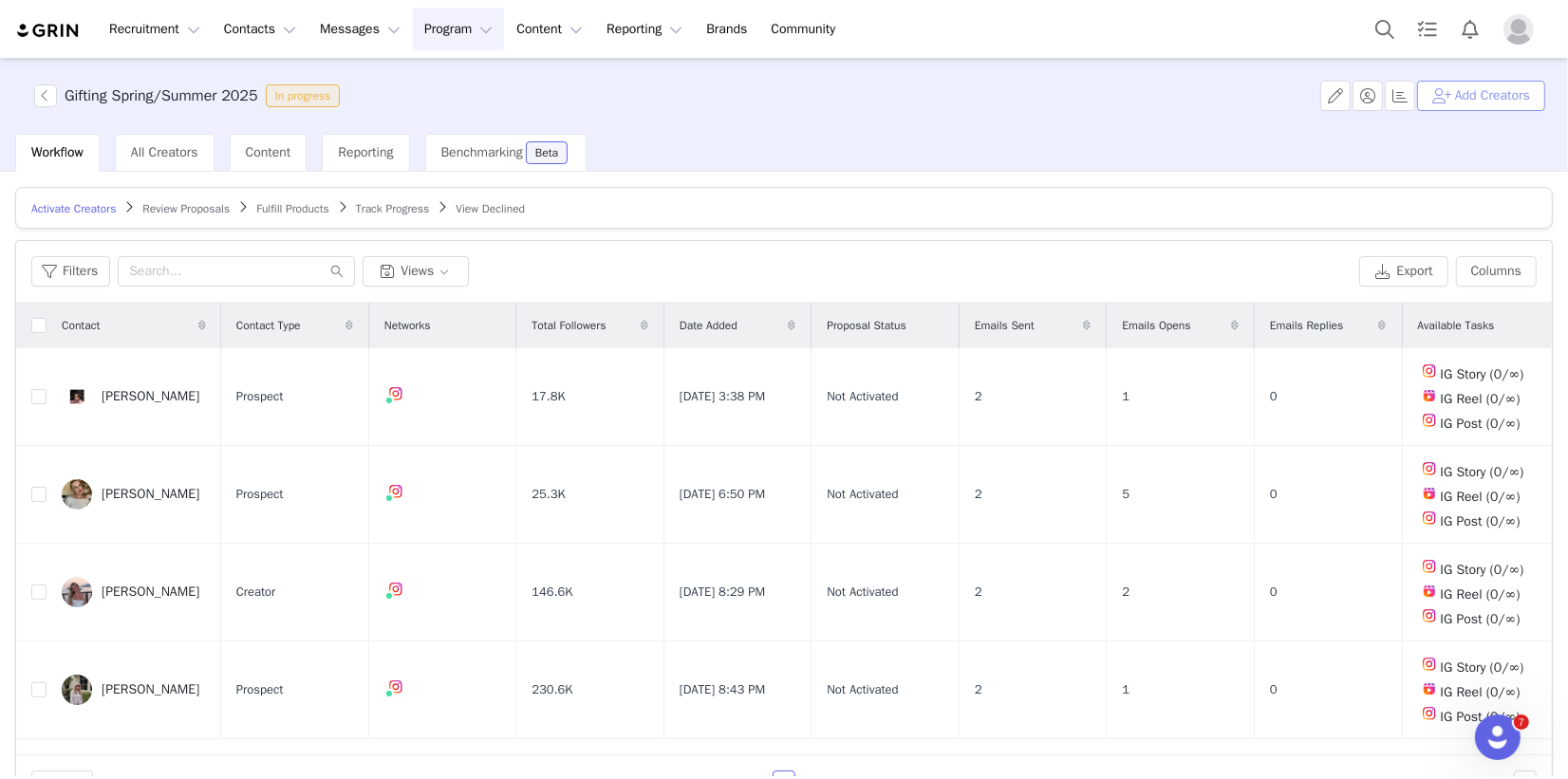 click on "Add Creators" at bounding box center [1481, 96] 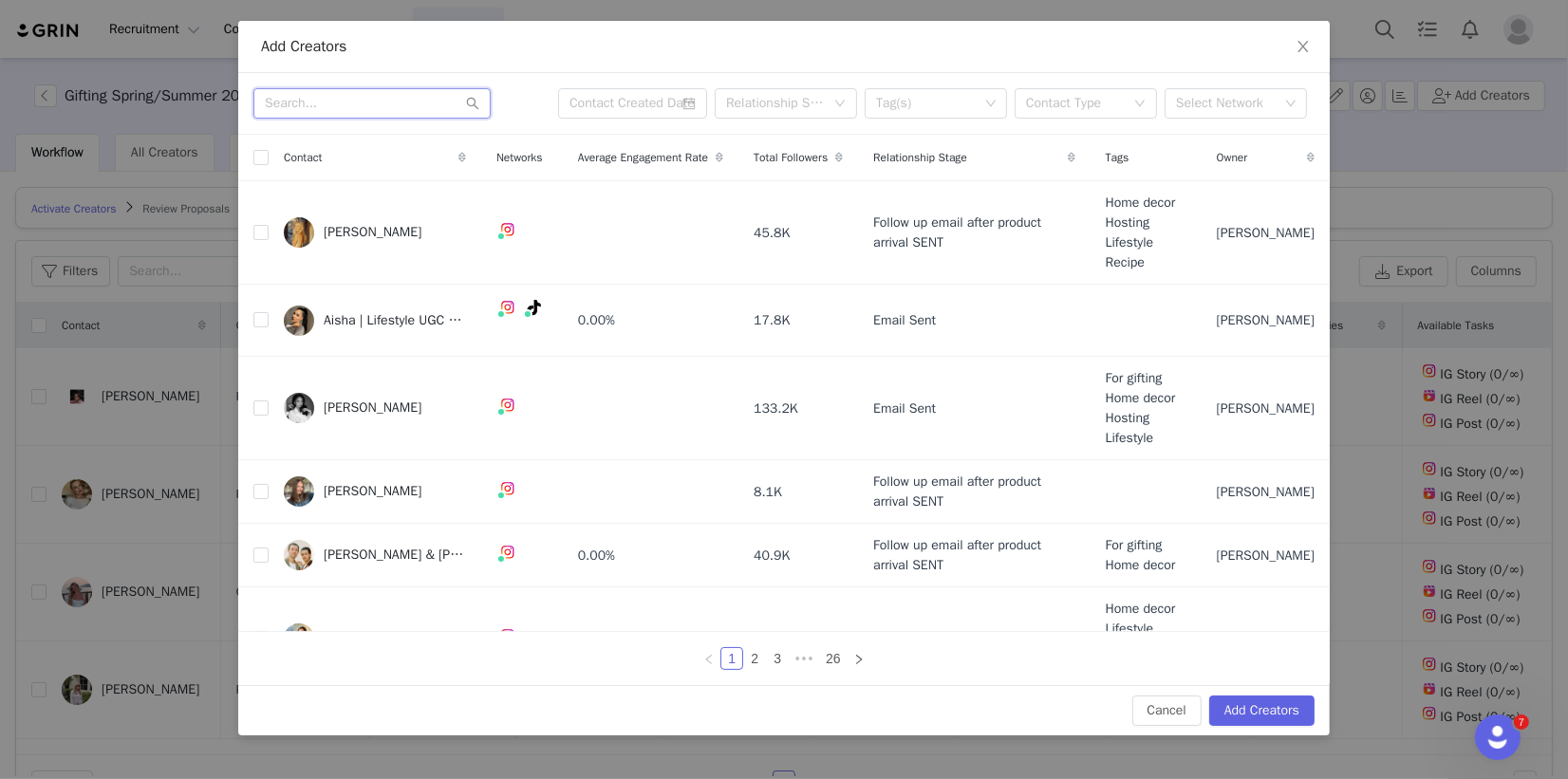 click at bounding box center (372, 103) 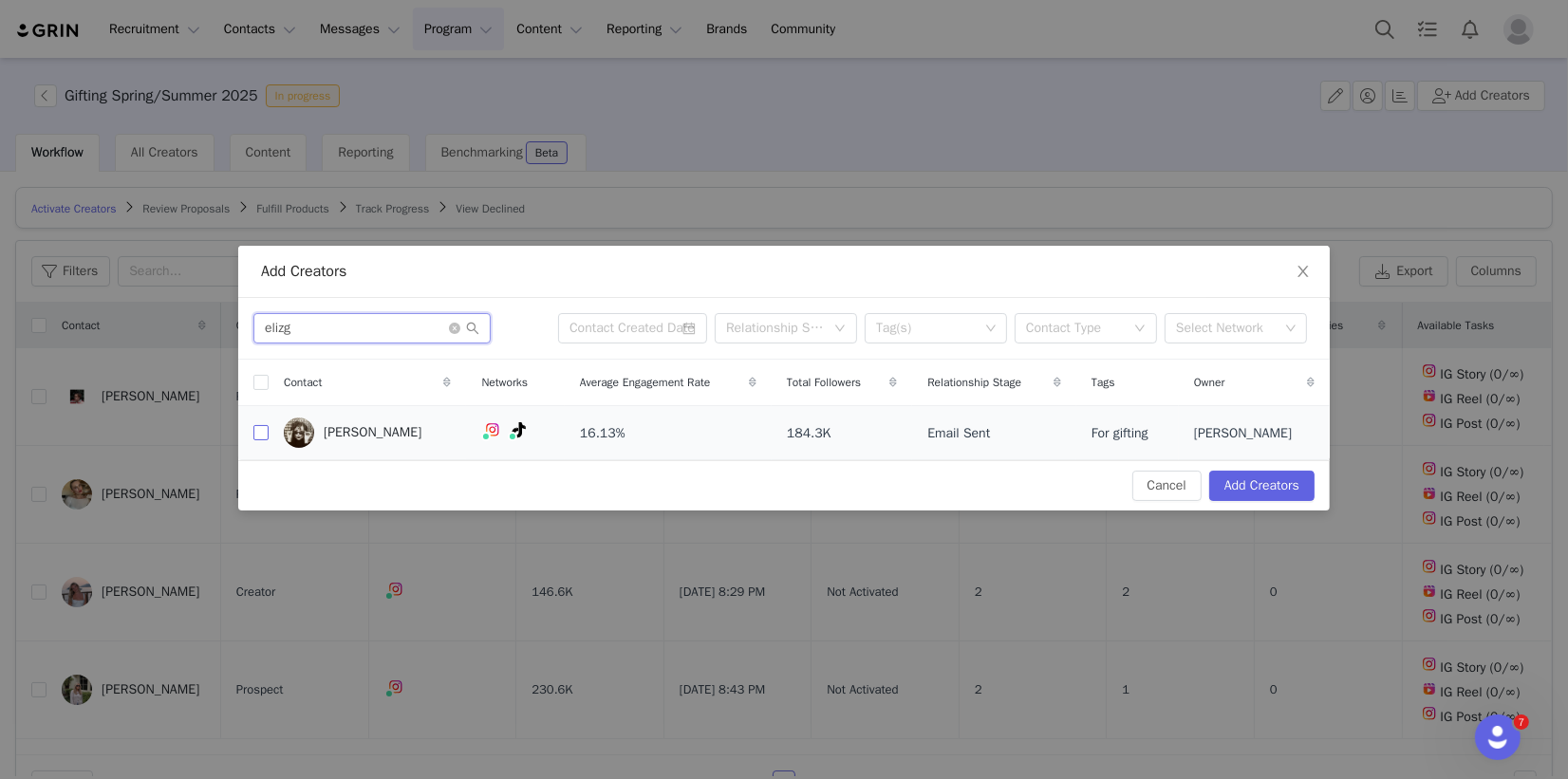 type on "elizg" 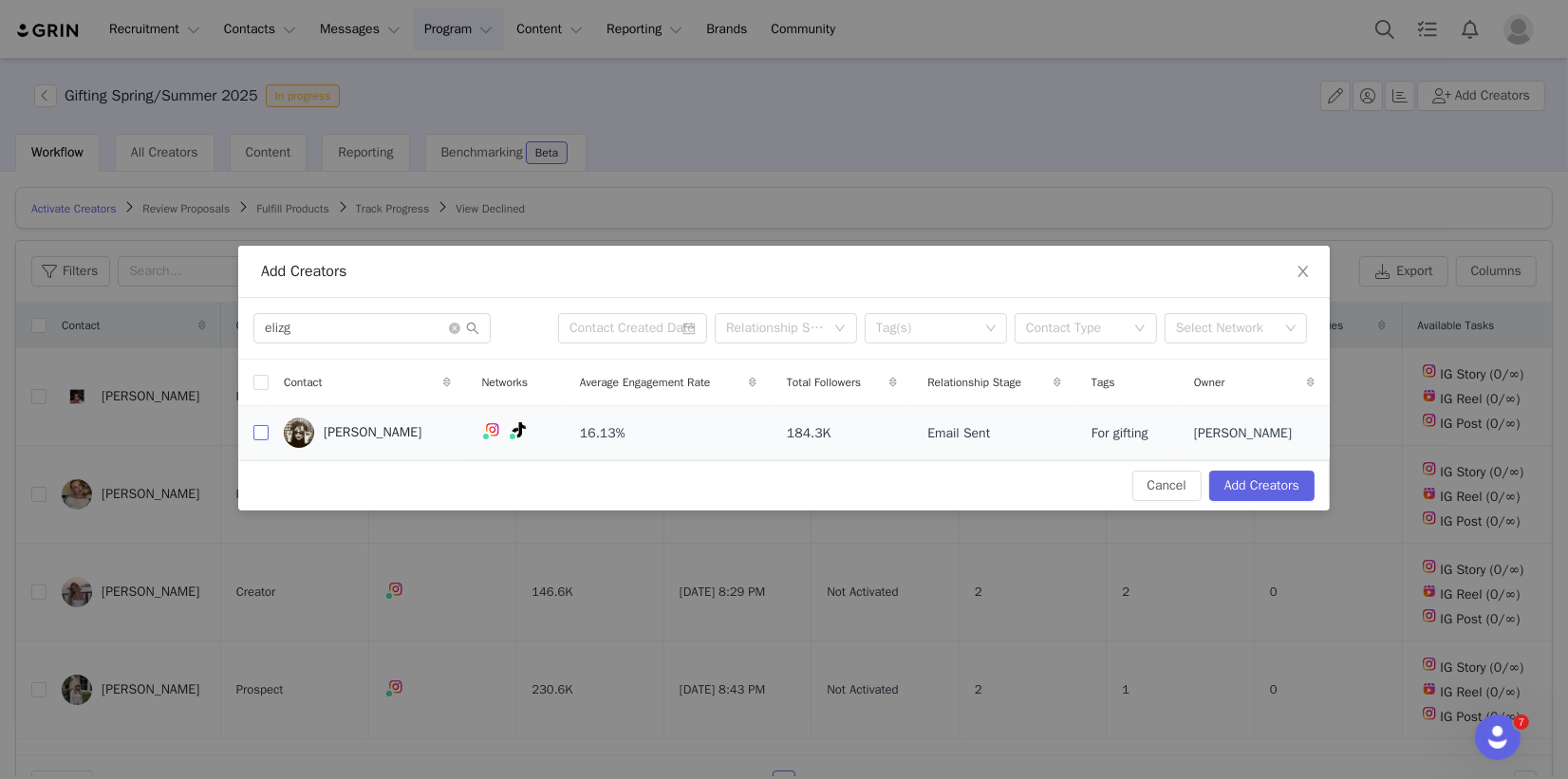 click at bounding box center (261, 433) 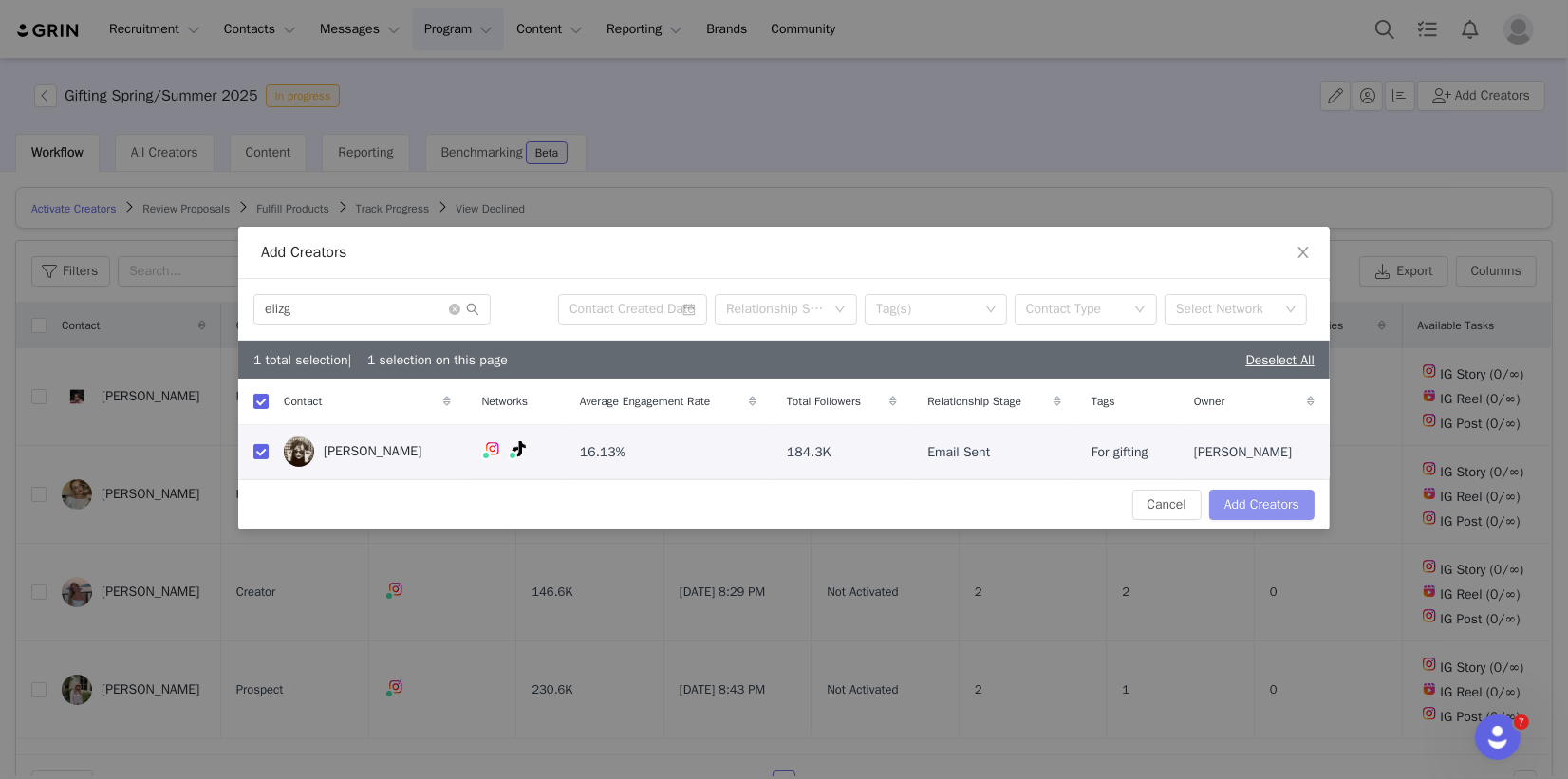 click on "Add Creators" at bounding box center [1261, 505] 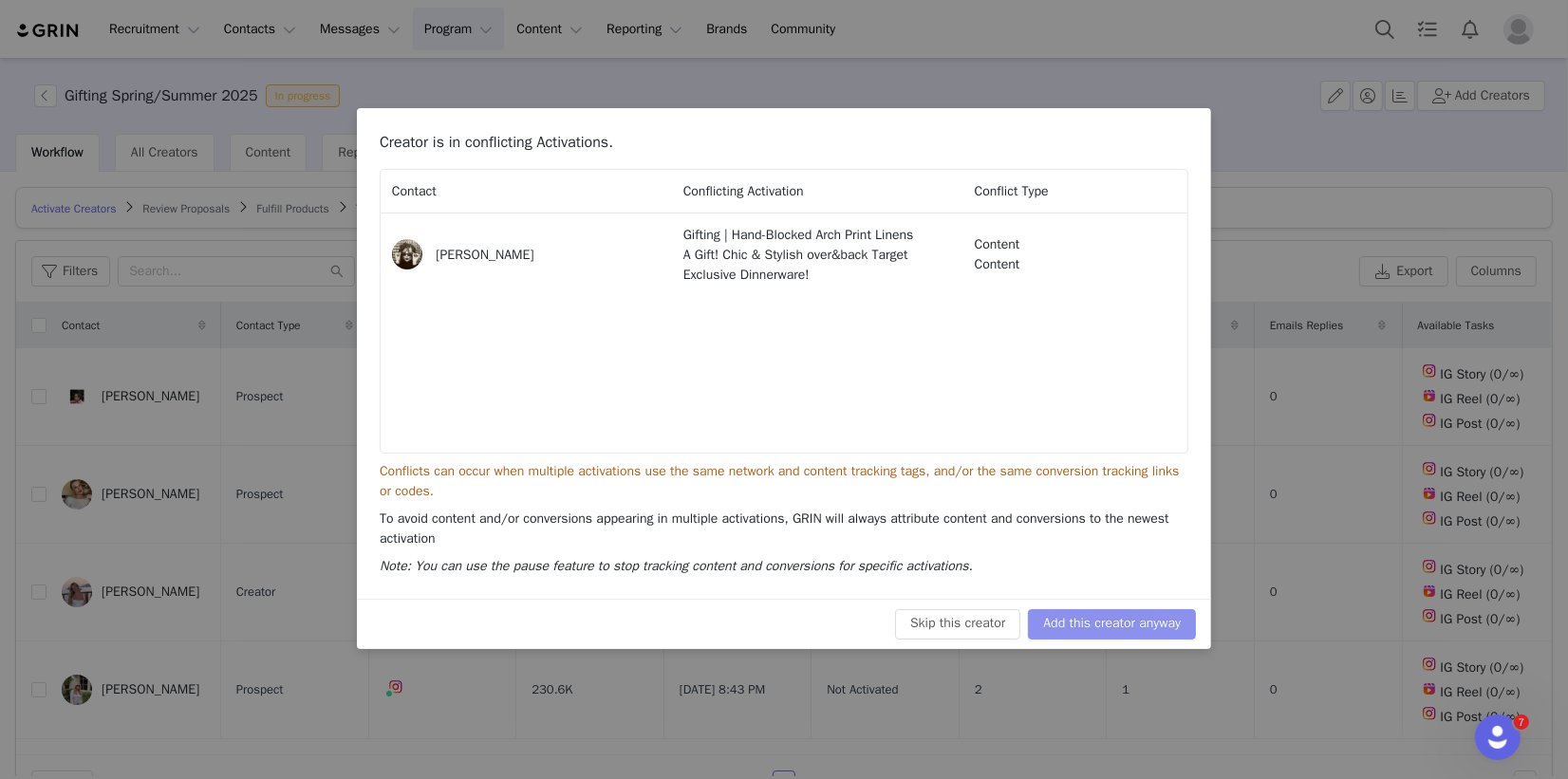 click on "Add this creator anyway" at bounding box center (1111, 624) 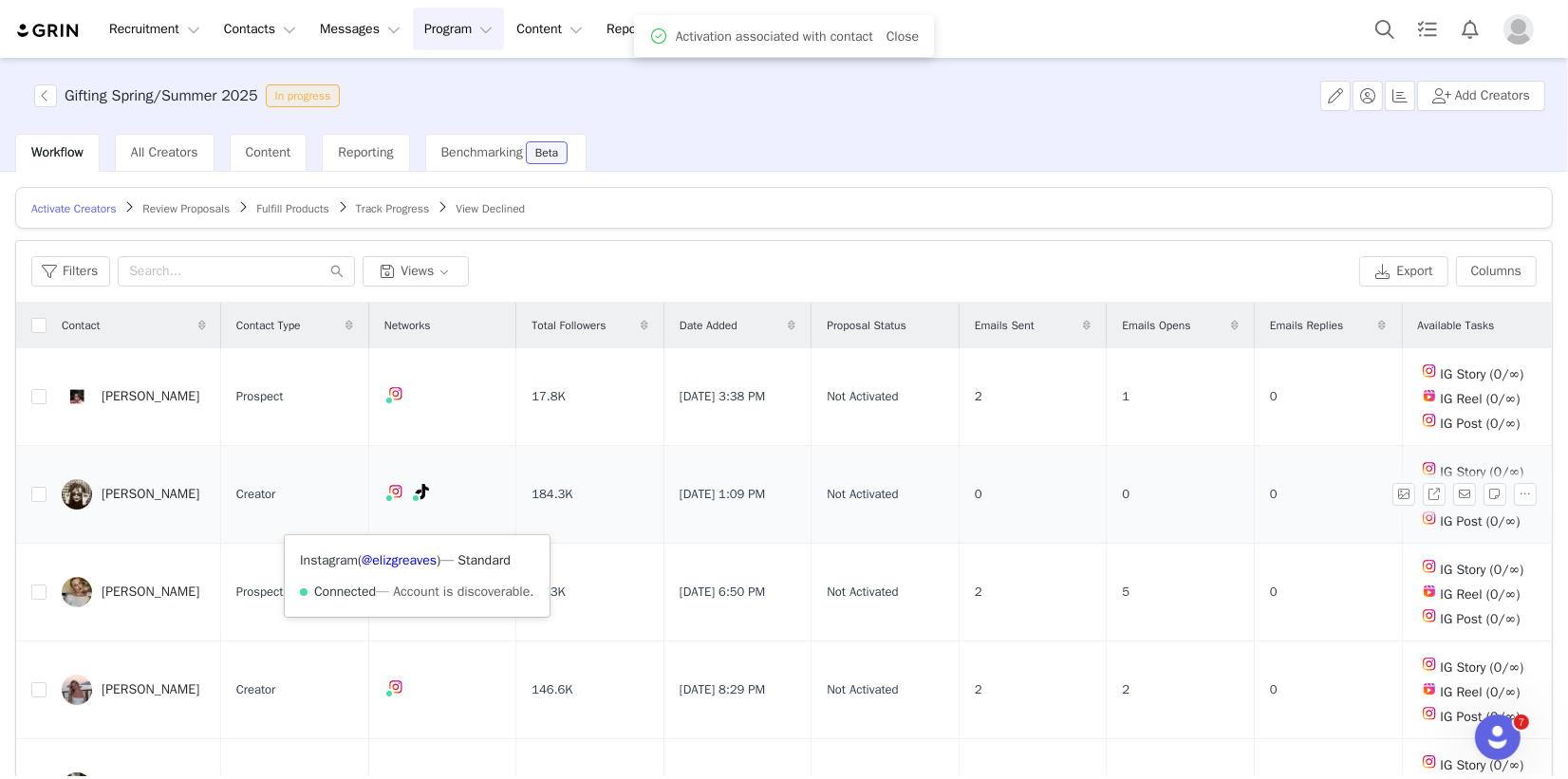 scroll, scrollTop: 126, scrollLeft: 0, axis: vertical 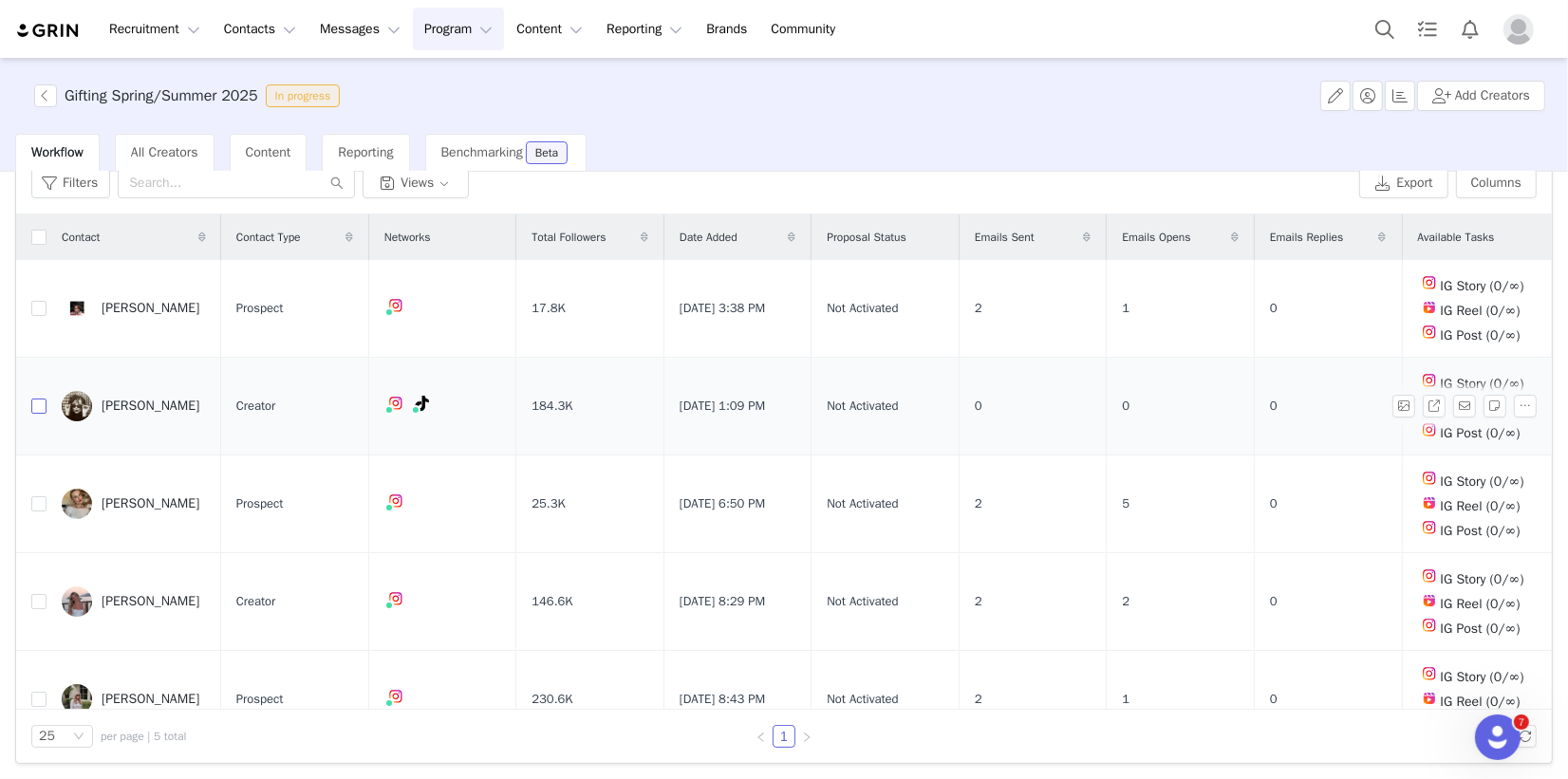 click at bounding box center [39, 406] 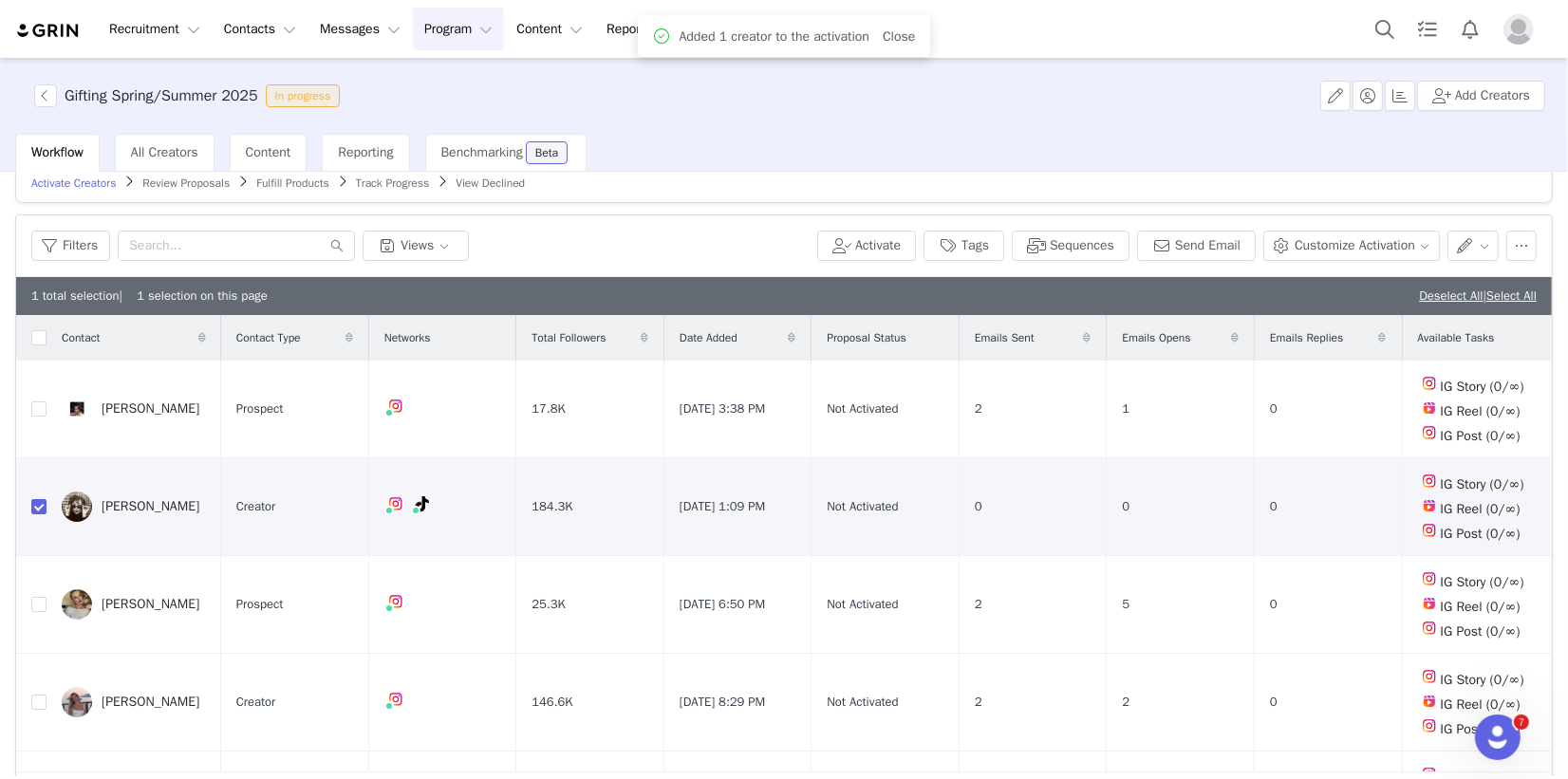 scroll, scrollTop: 21, scrollLeft: 0, axis: vertical 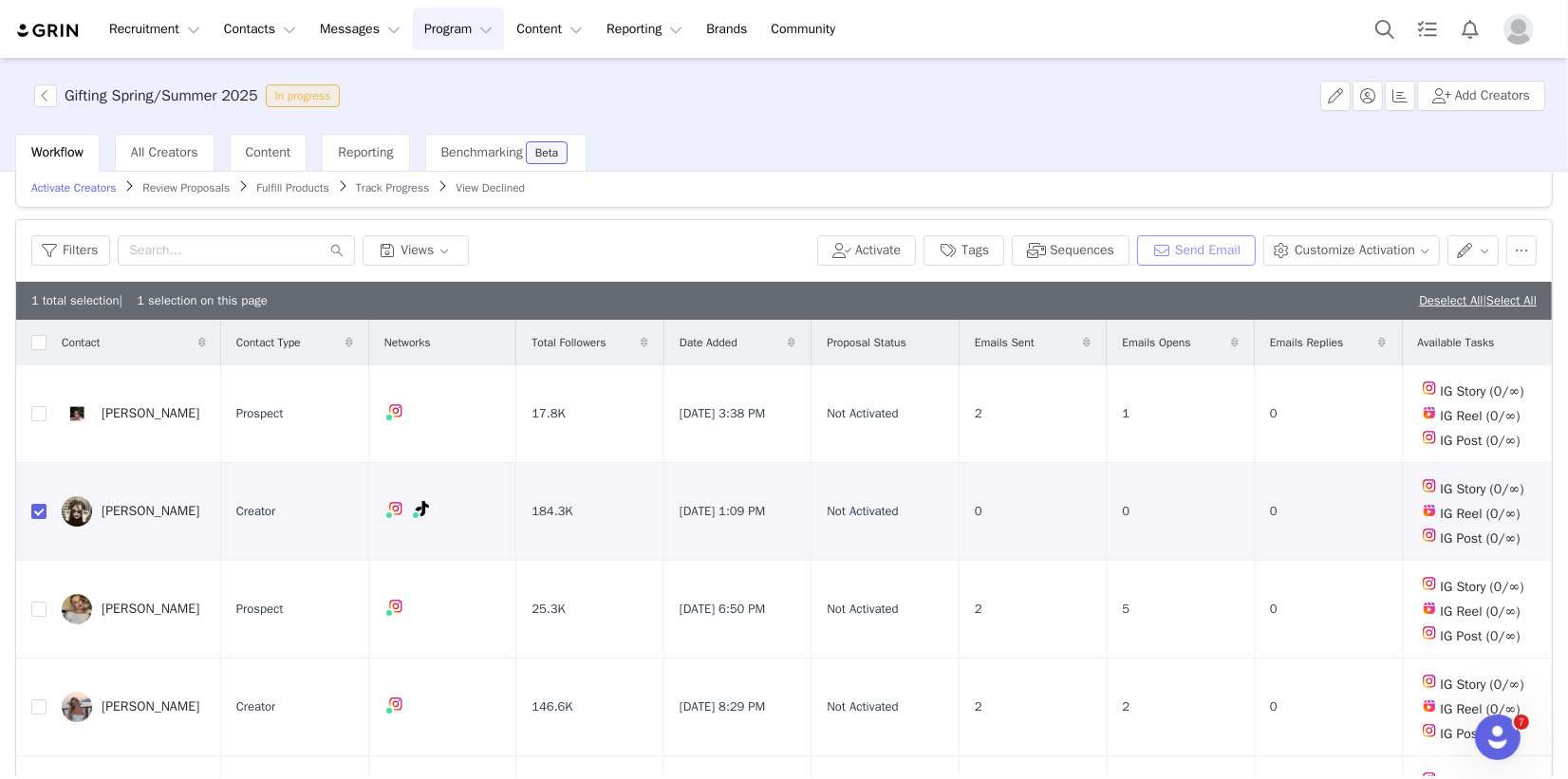 click on "Send Email" at bounding box center (1196, 250) 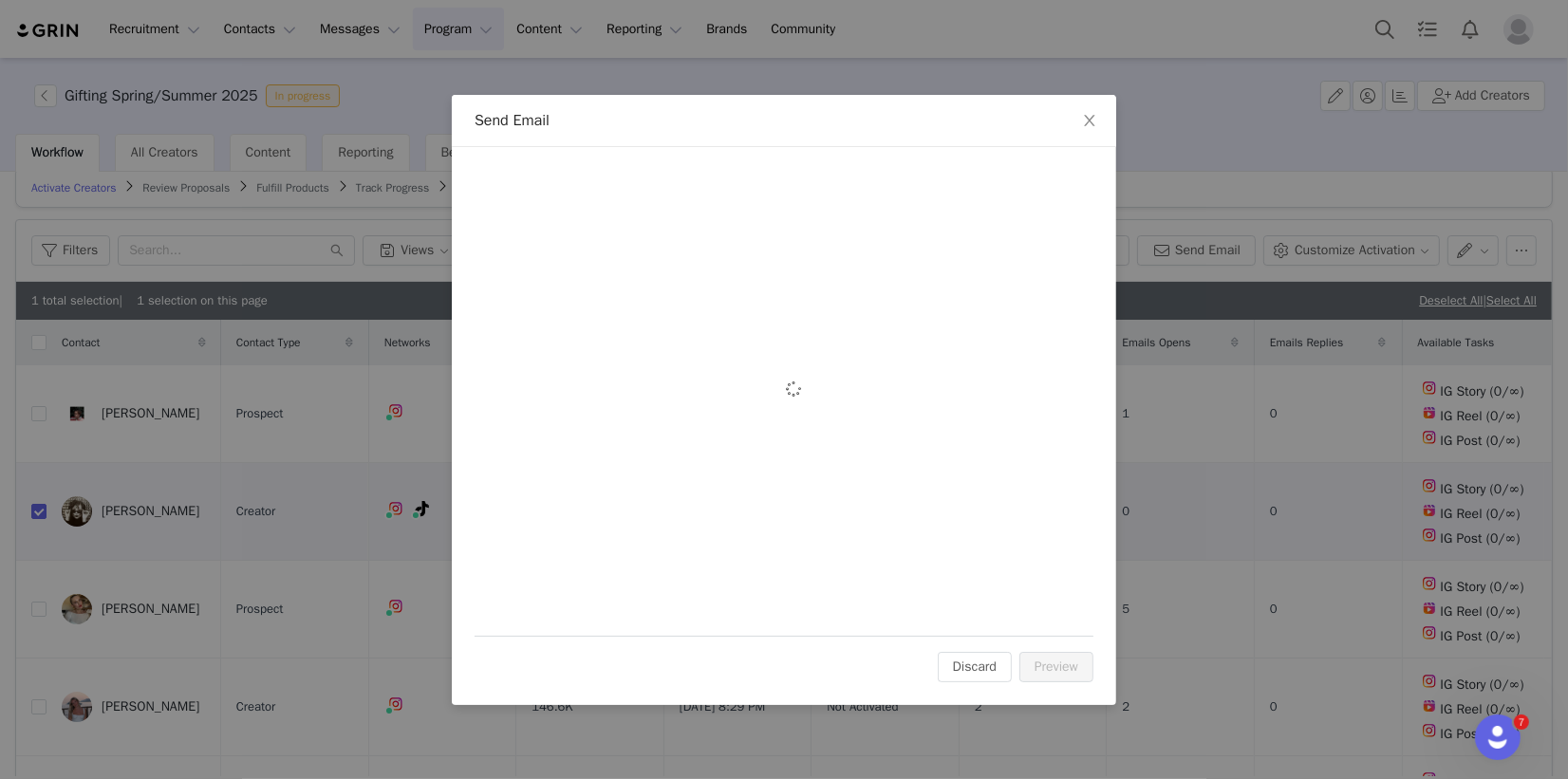 scroll, scrollTop: 0, scrollLeft: 0, axis: both 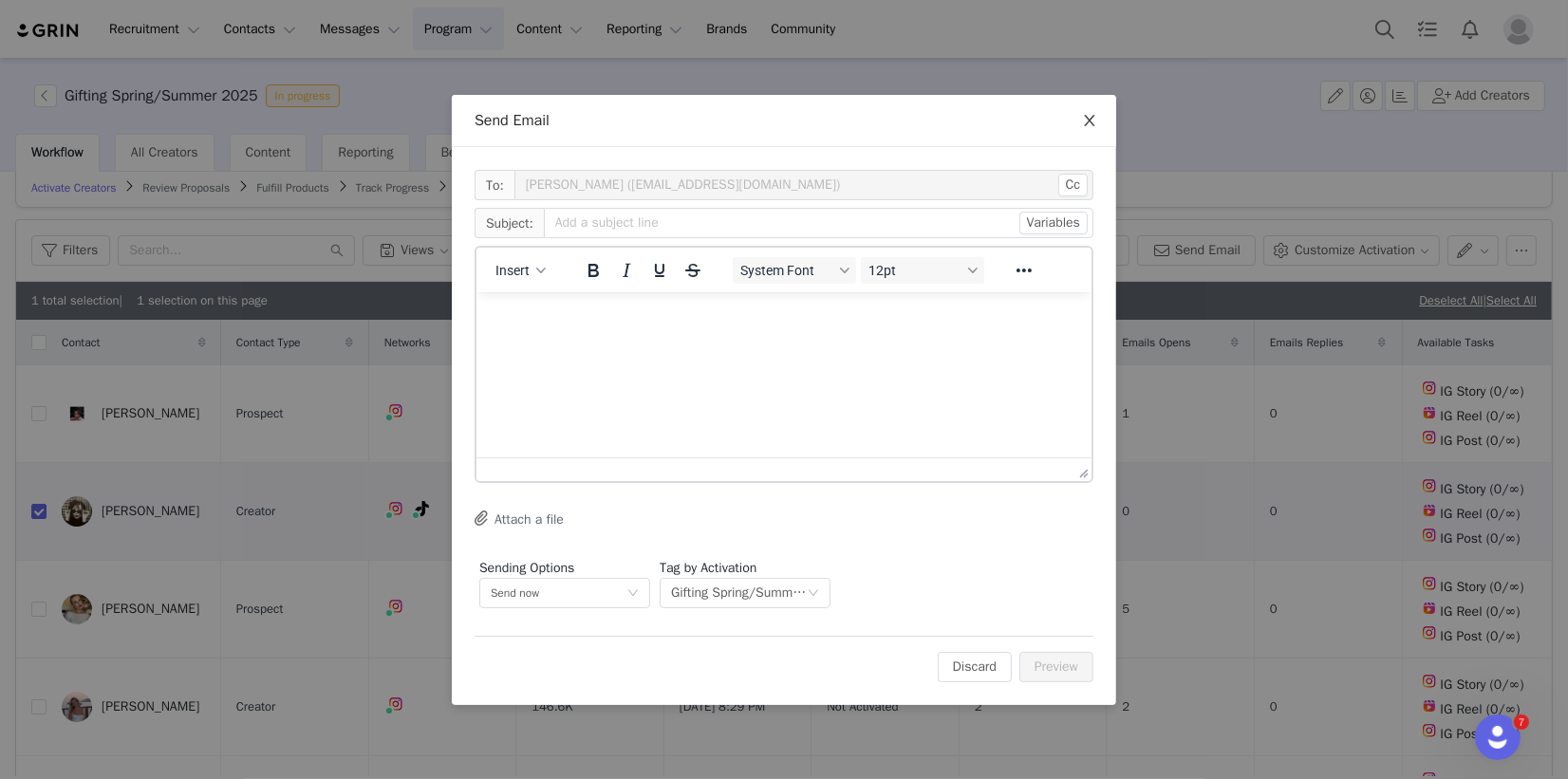click at bounding box center [1090, 121] 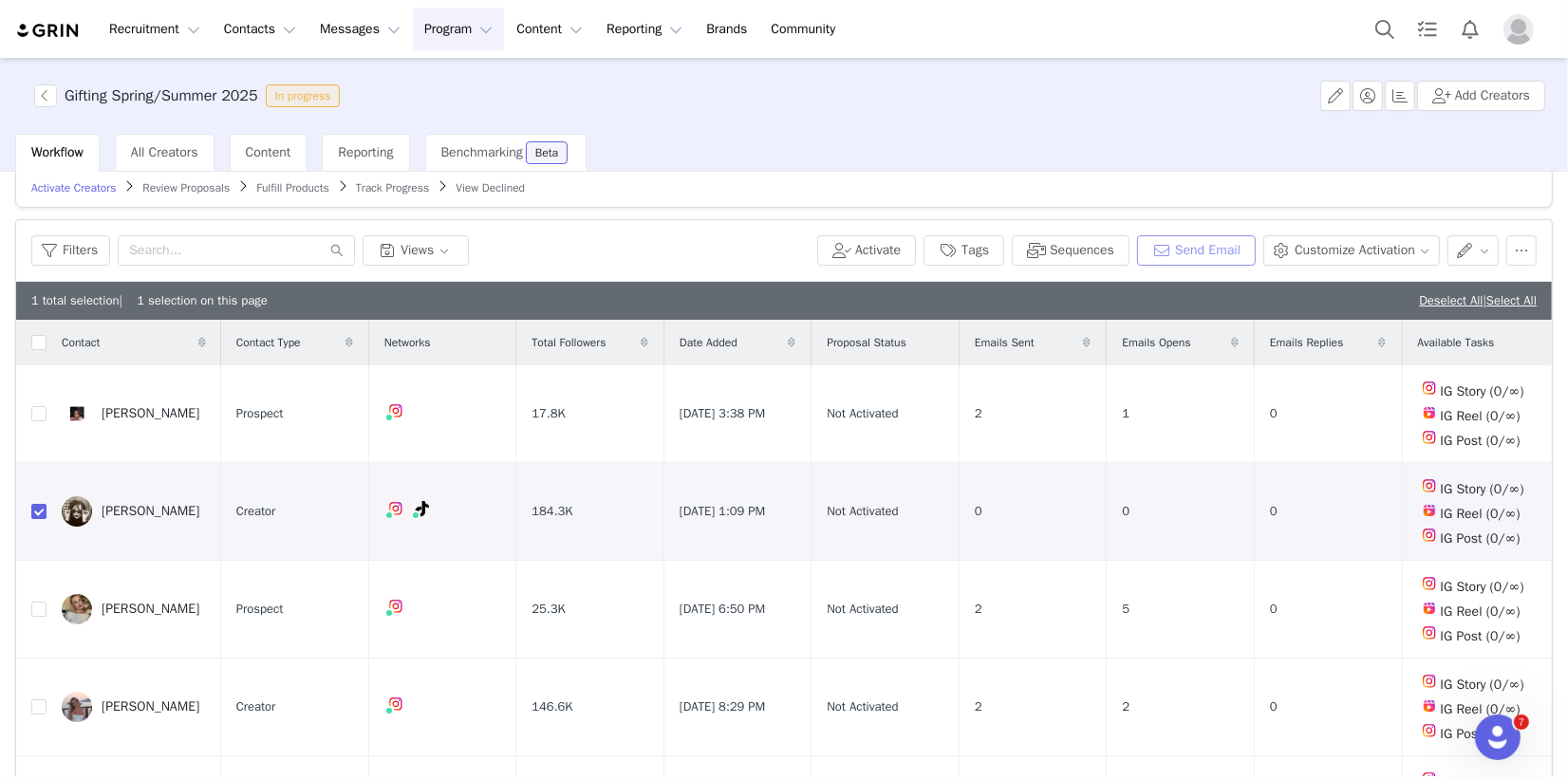 scroll, scrollTop: 0, scrollLeft: 0, axis: both 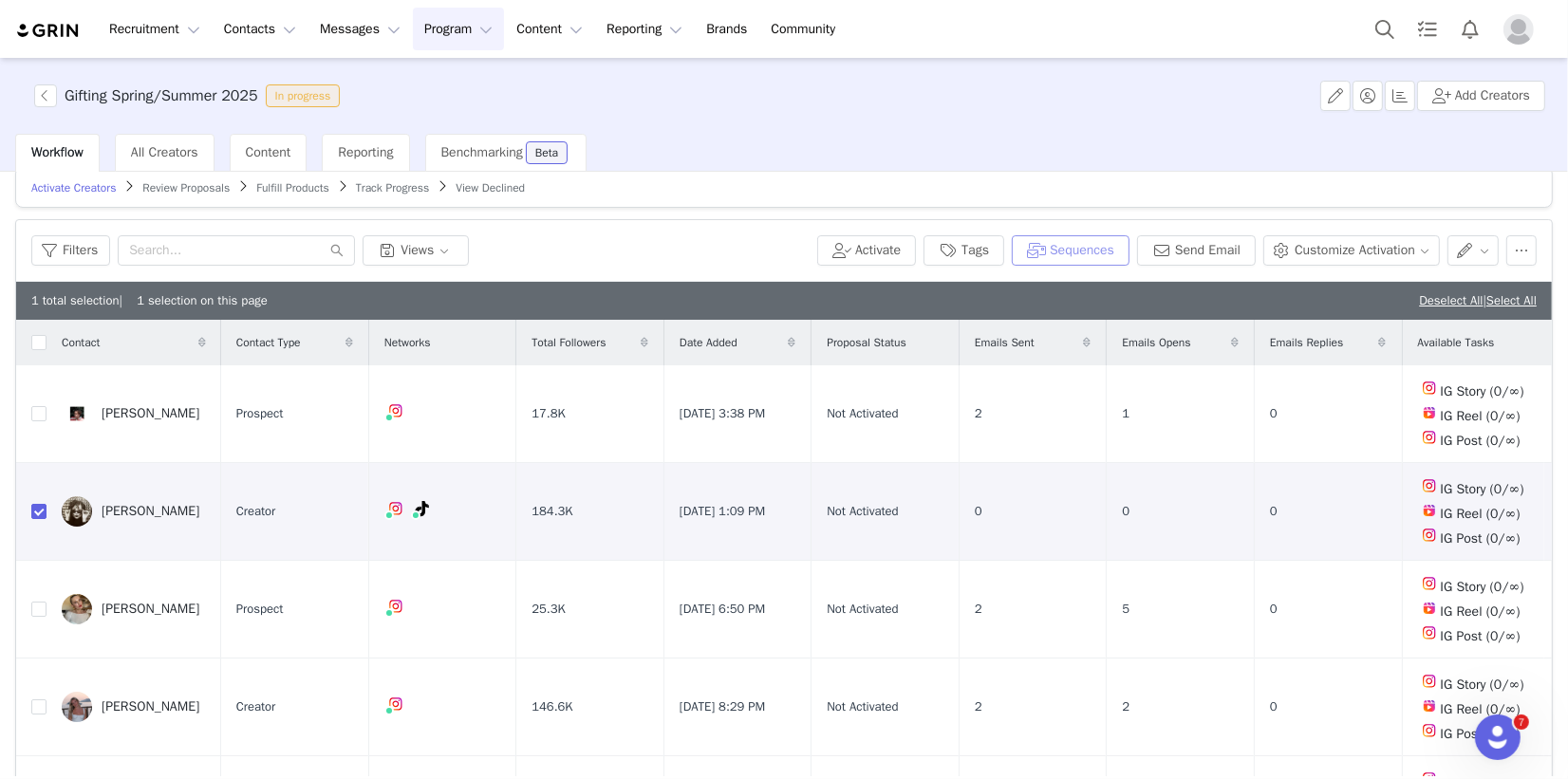click on "Sequences" at bounding box center [1071, 250] 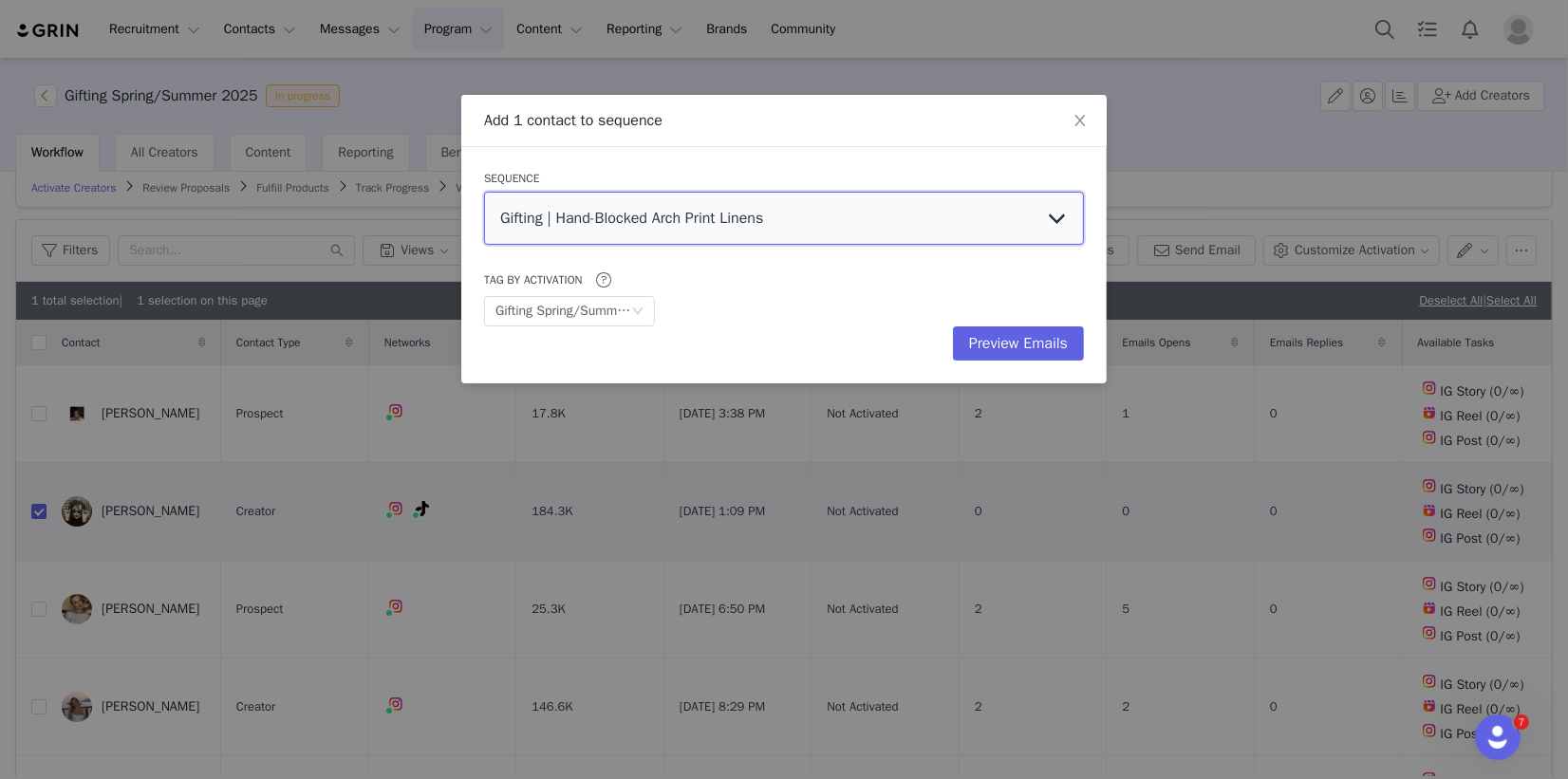 click on "Gifting | Hand-Blocked Arch Print Linens   GIFTING | Spring/Summer 2025   General Gifting Campaign   Spring 2025 Collab   Linens Collab Outreach   Linens Gifting   [DATE] Campaign Creator Outreach" at bounding box center [784, 218] 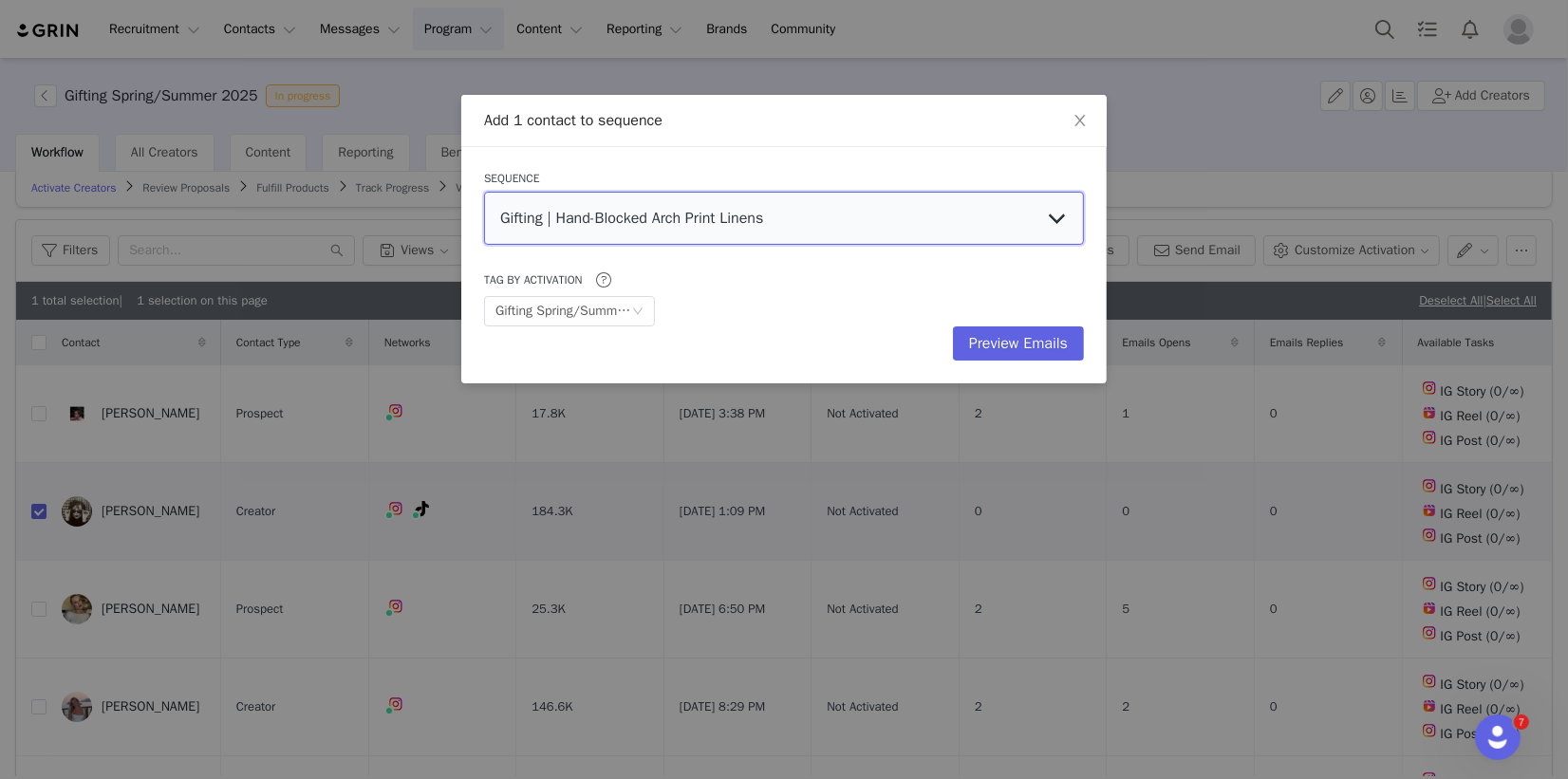 select on "0210ce46-94ae-4172-aa09-42209ee0dc81" 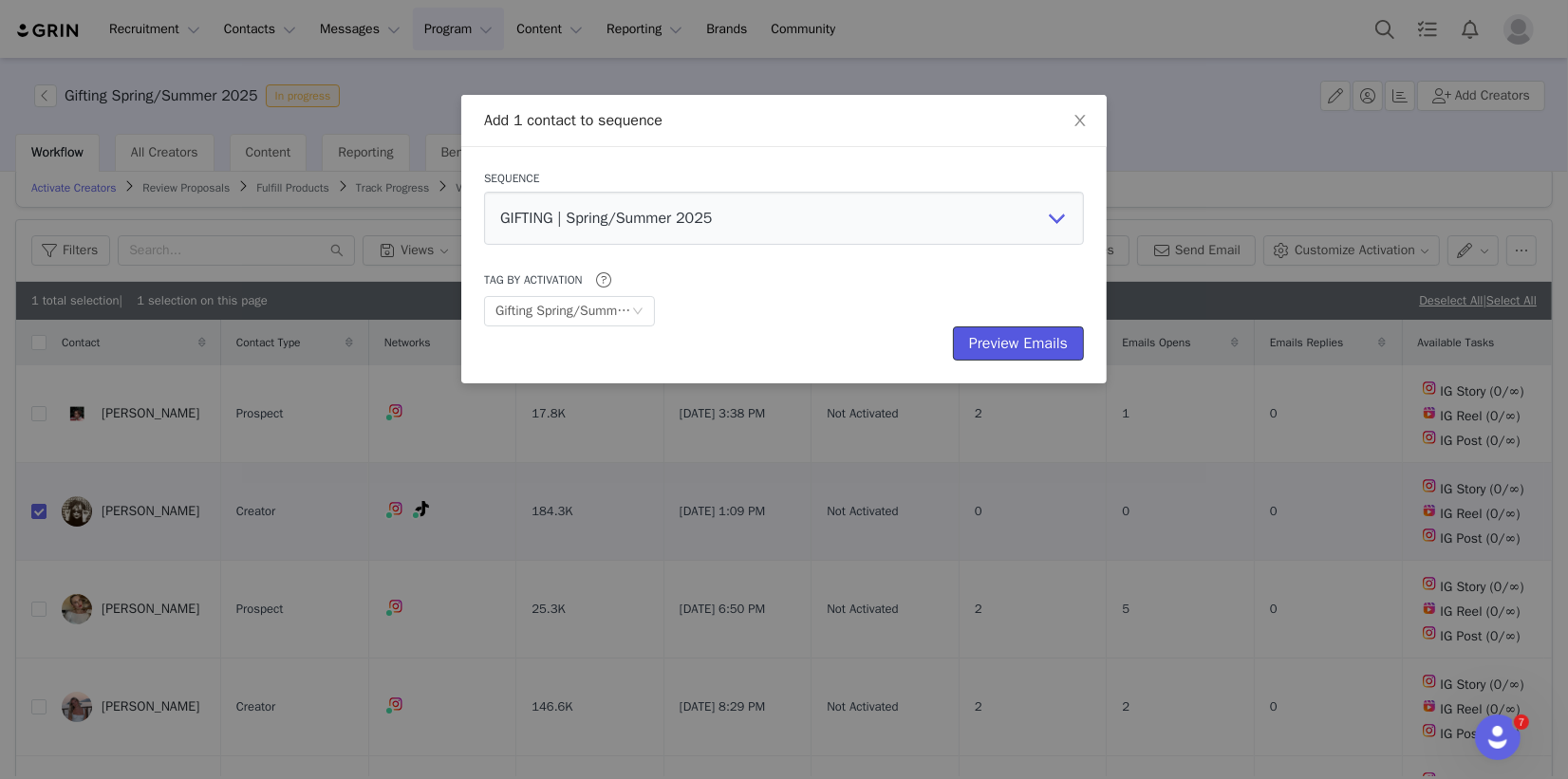 click on "Preview Emails" at bounding box center (1018, 343) 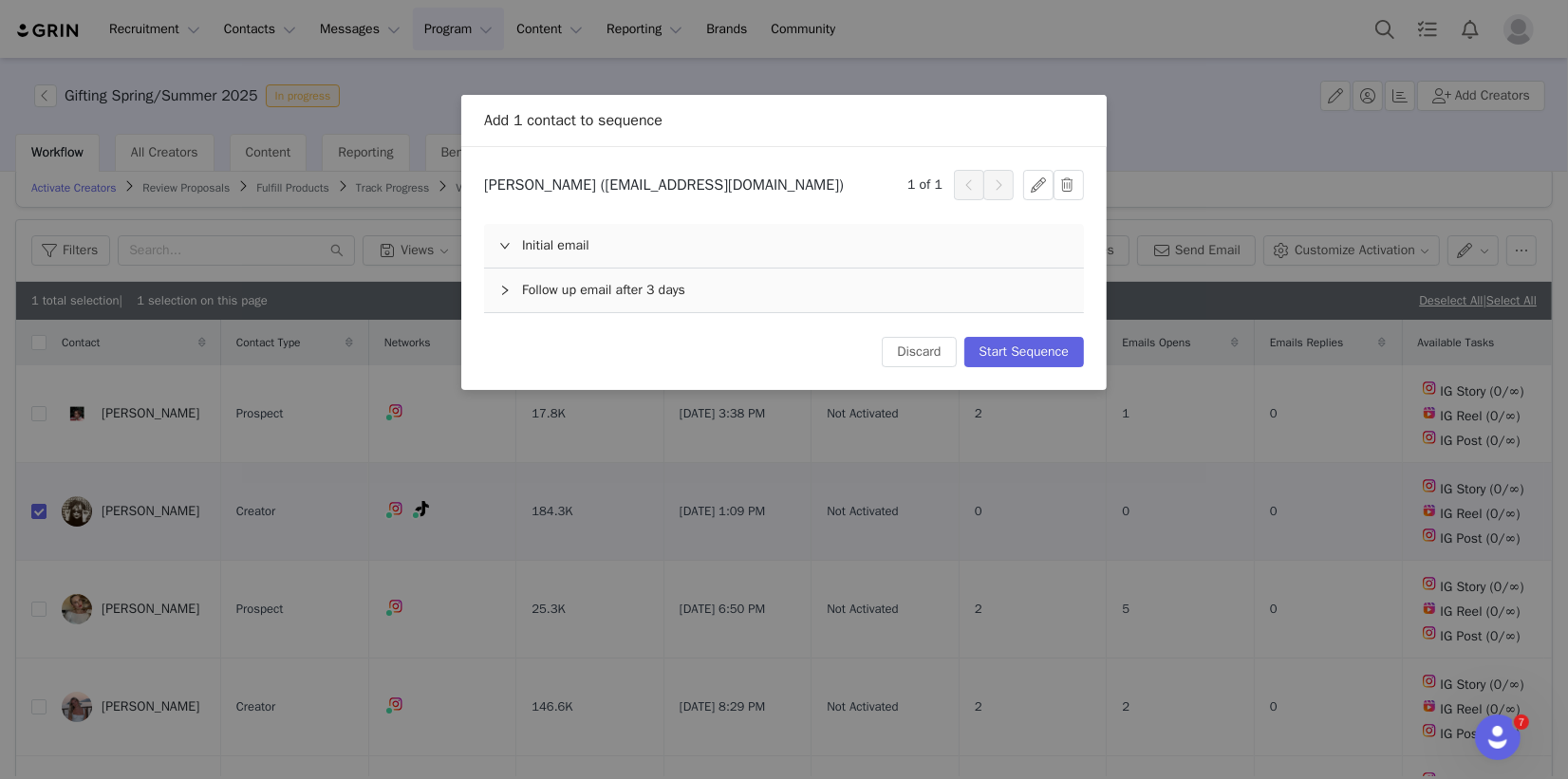 scroll, scrollTop: 0, scrollLeft: 0, axis: both 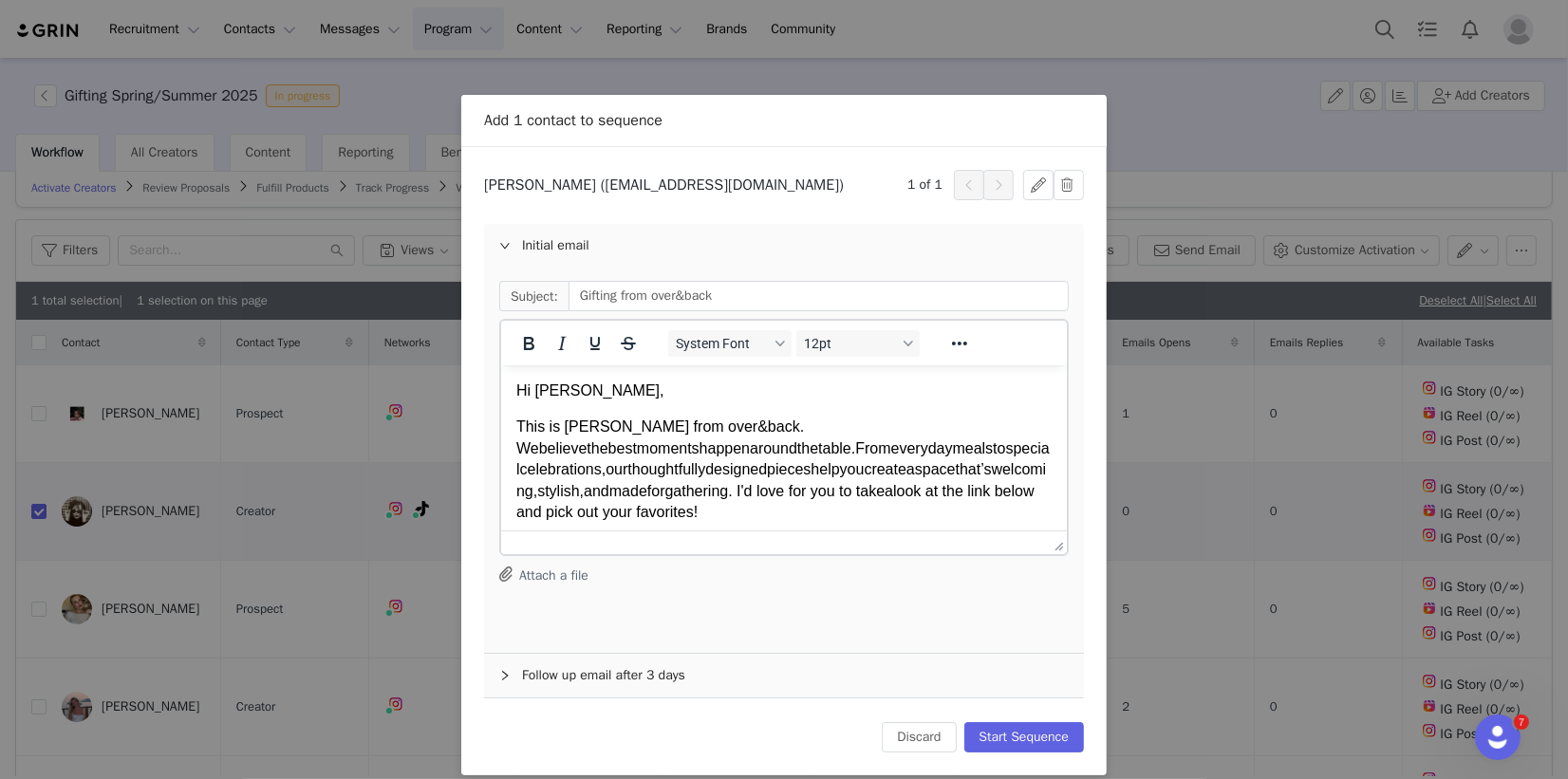 click on "This is [PERSON_NAME] from over&back. W e  believe  the  best  moments  happen  around  the  table.  From  everyday  meals  to  special  celebrations,  our  thoughtfully  designed  pieces  help  you  create  a  space  that’s  welcoming,  stylish,  and  made  for  gathering. I'd love for you to t ake  a  look at the link below and pick out your favorites!" at bounding box center [783, 469] 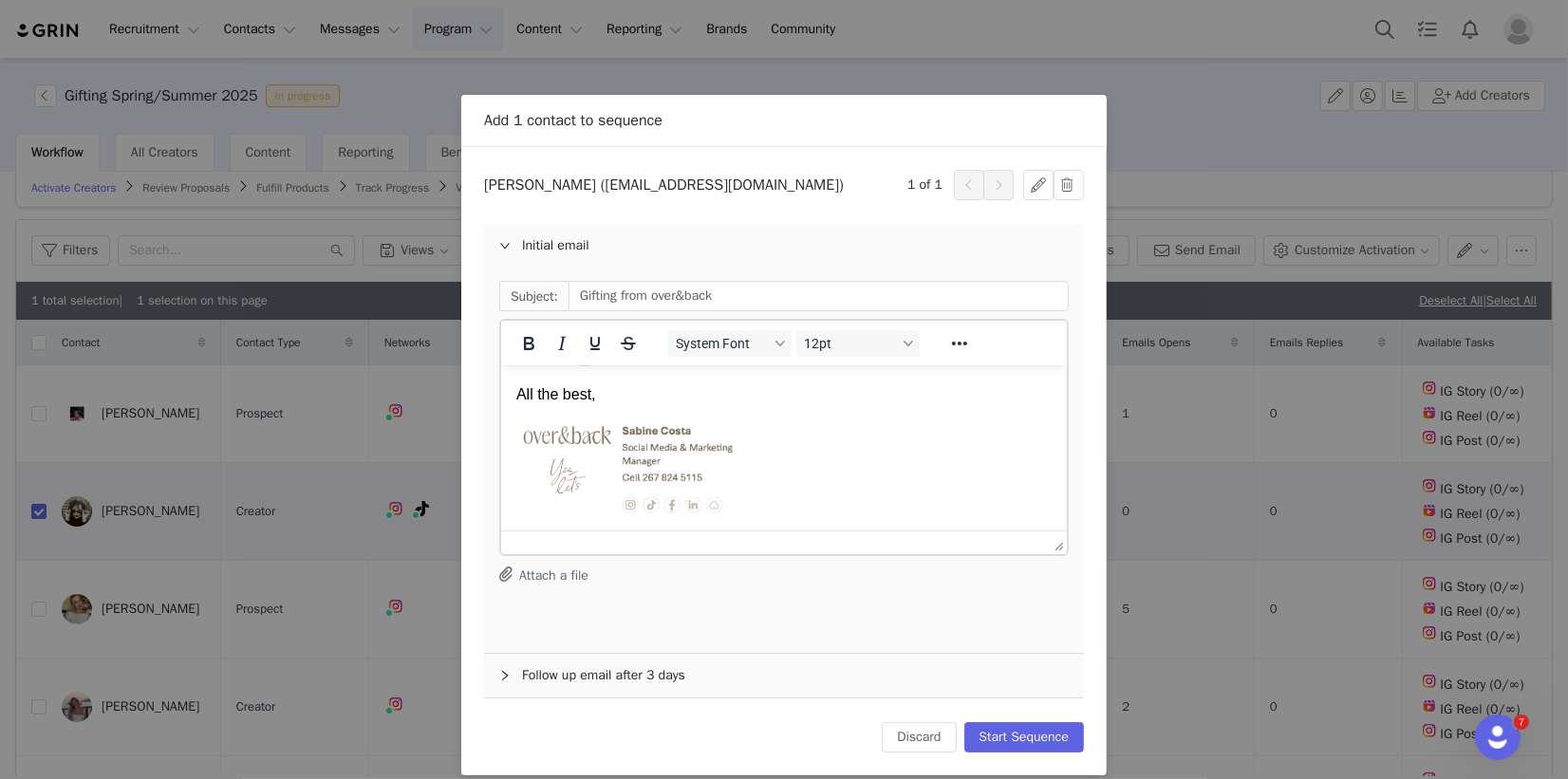 scroll, scrollTop: 374, scrollLeft: 0, axis: vertical 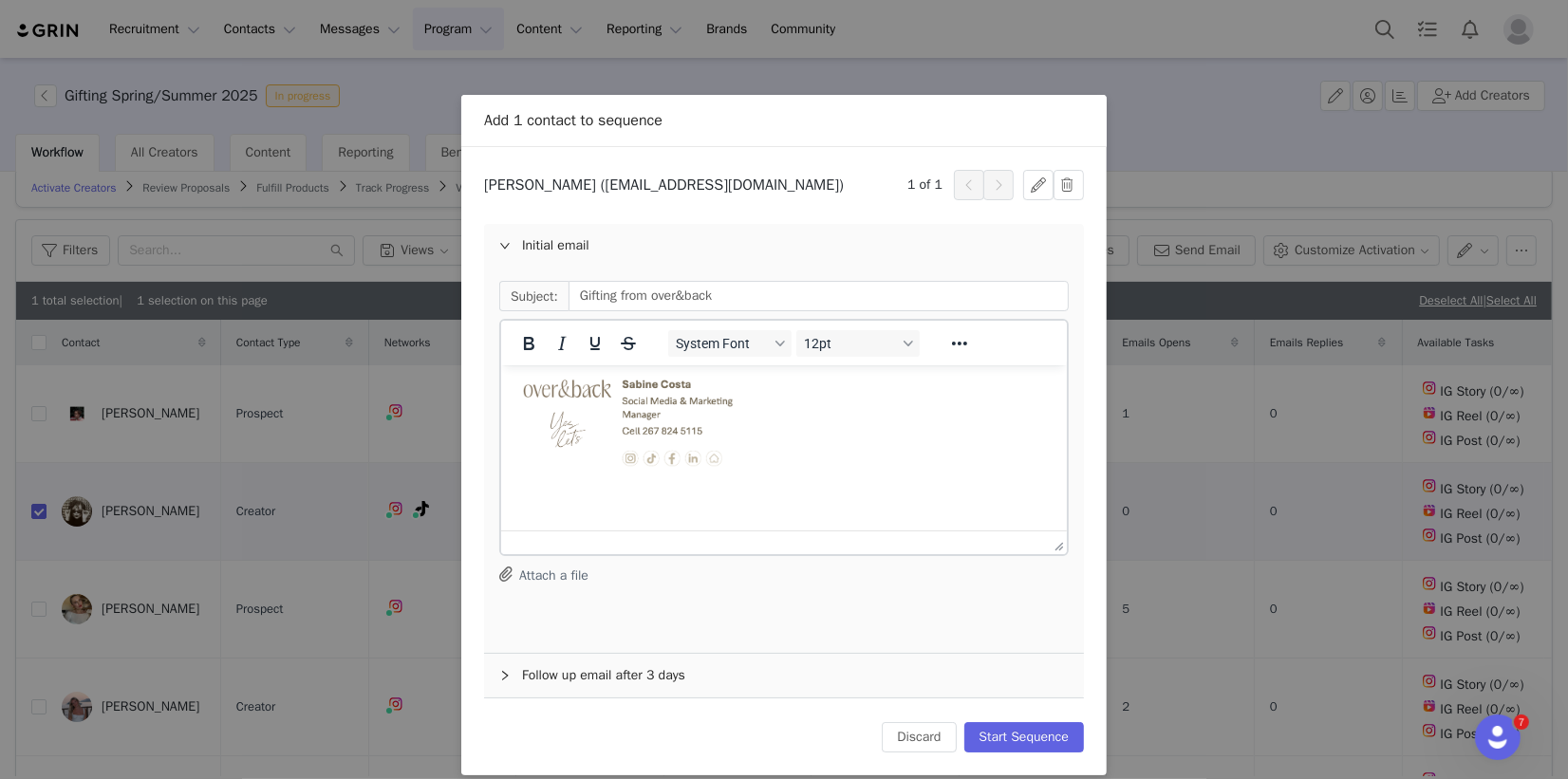 click on "Follow up email after 3 days" at bounding box center [784, 676] 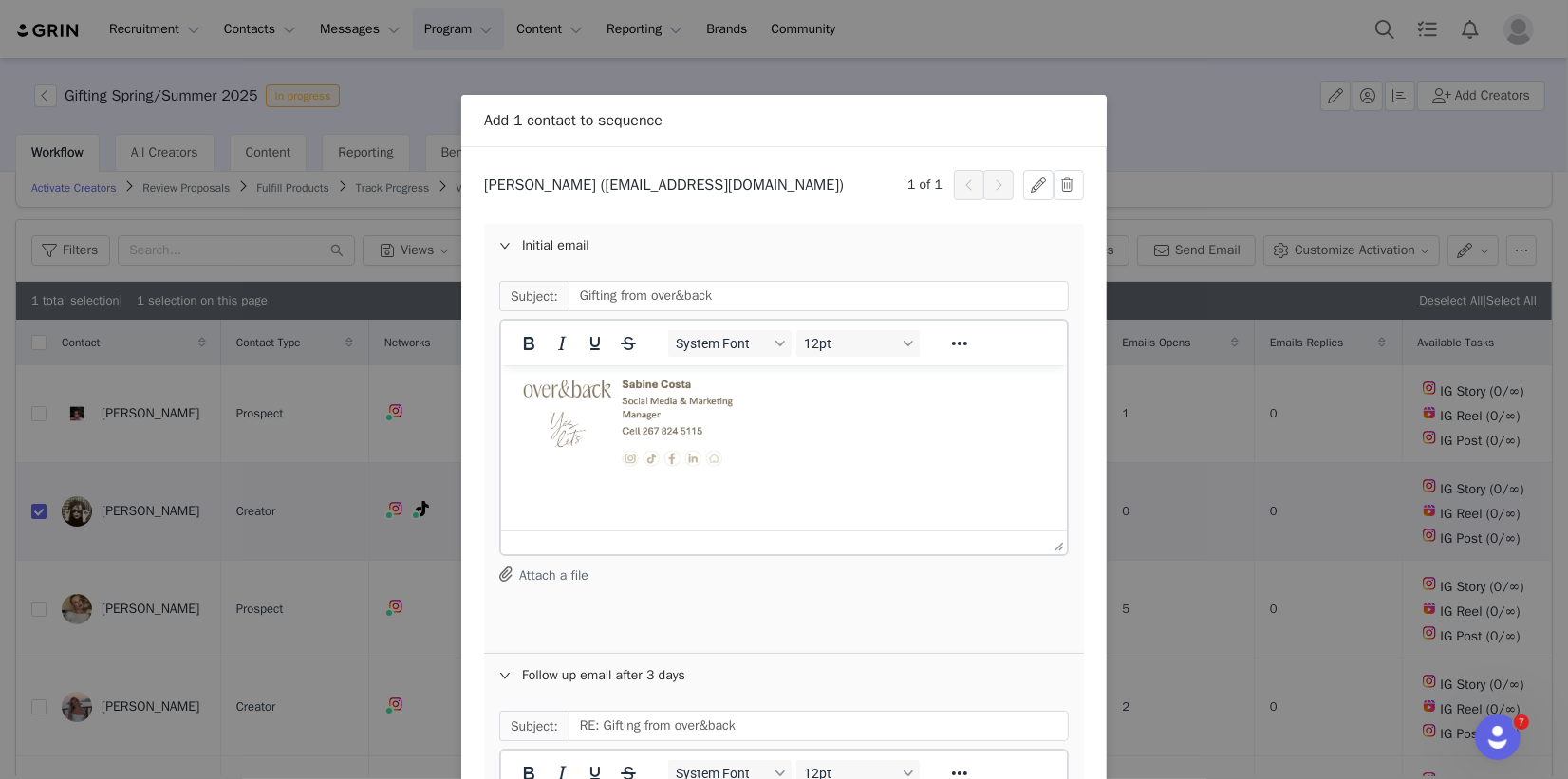 scroll, scrollTop: 0, scrollLeft: 0, axis: both 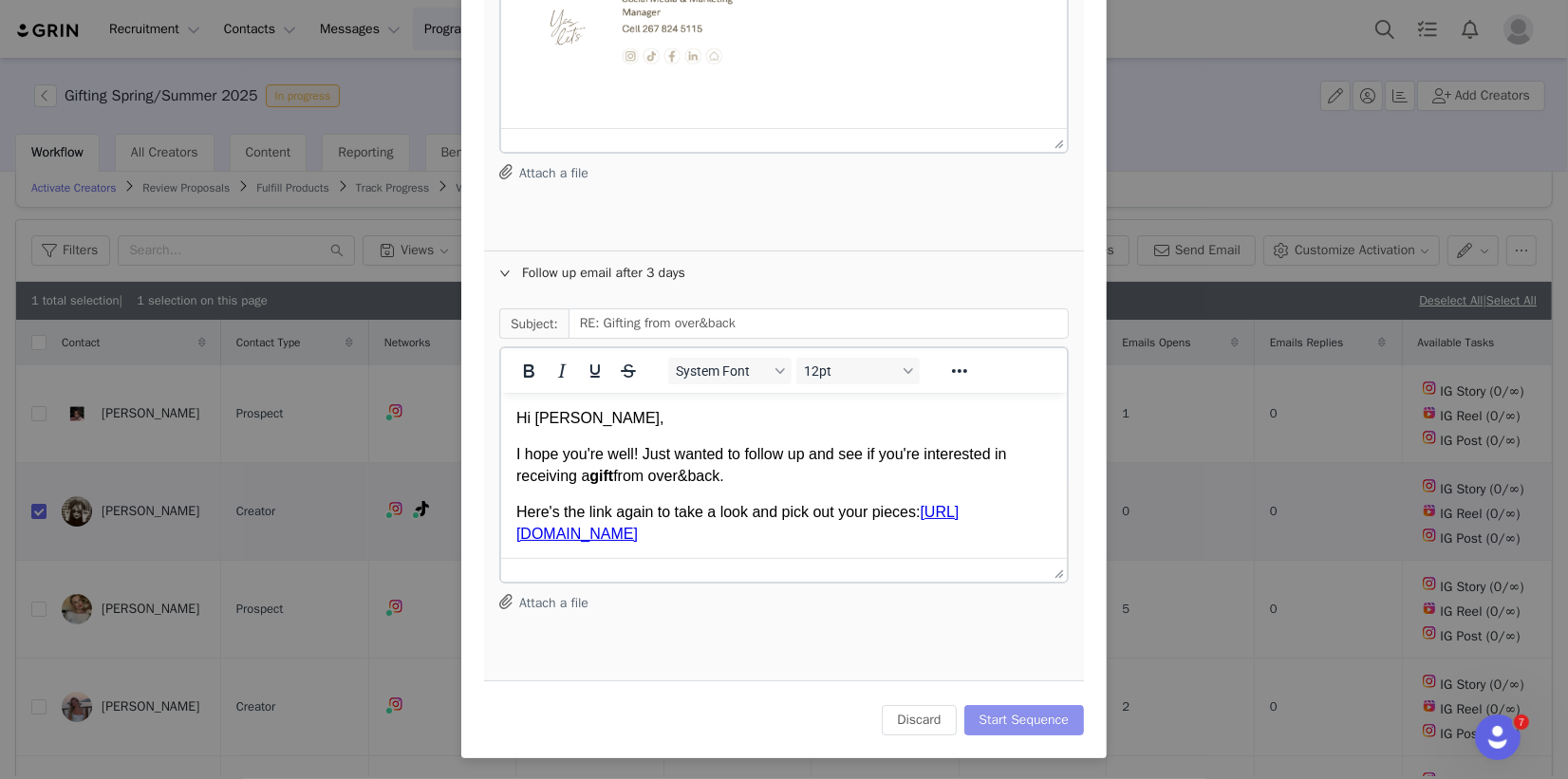 click on "Start Sequence" at bounding box center [1024, 720] 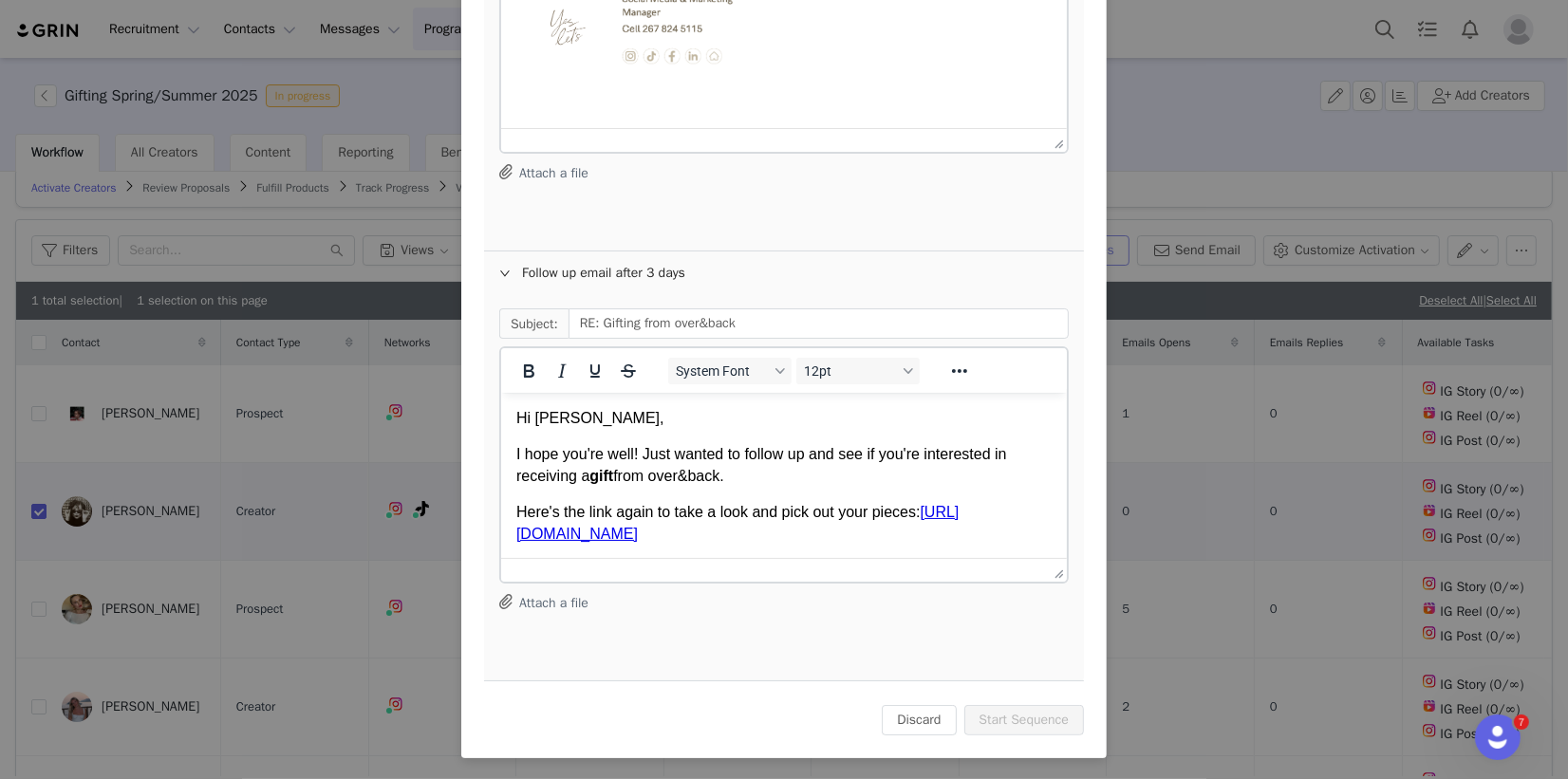 scroll, scrollTop: 0, scrollLeft: 0, axis: both 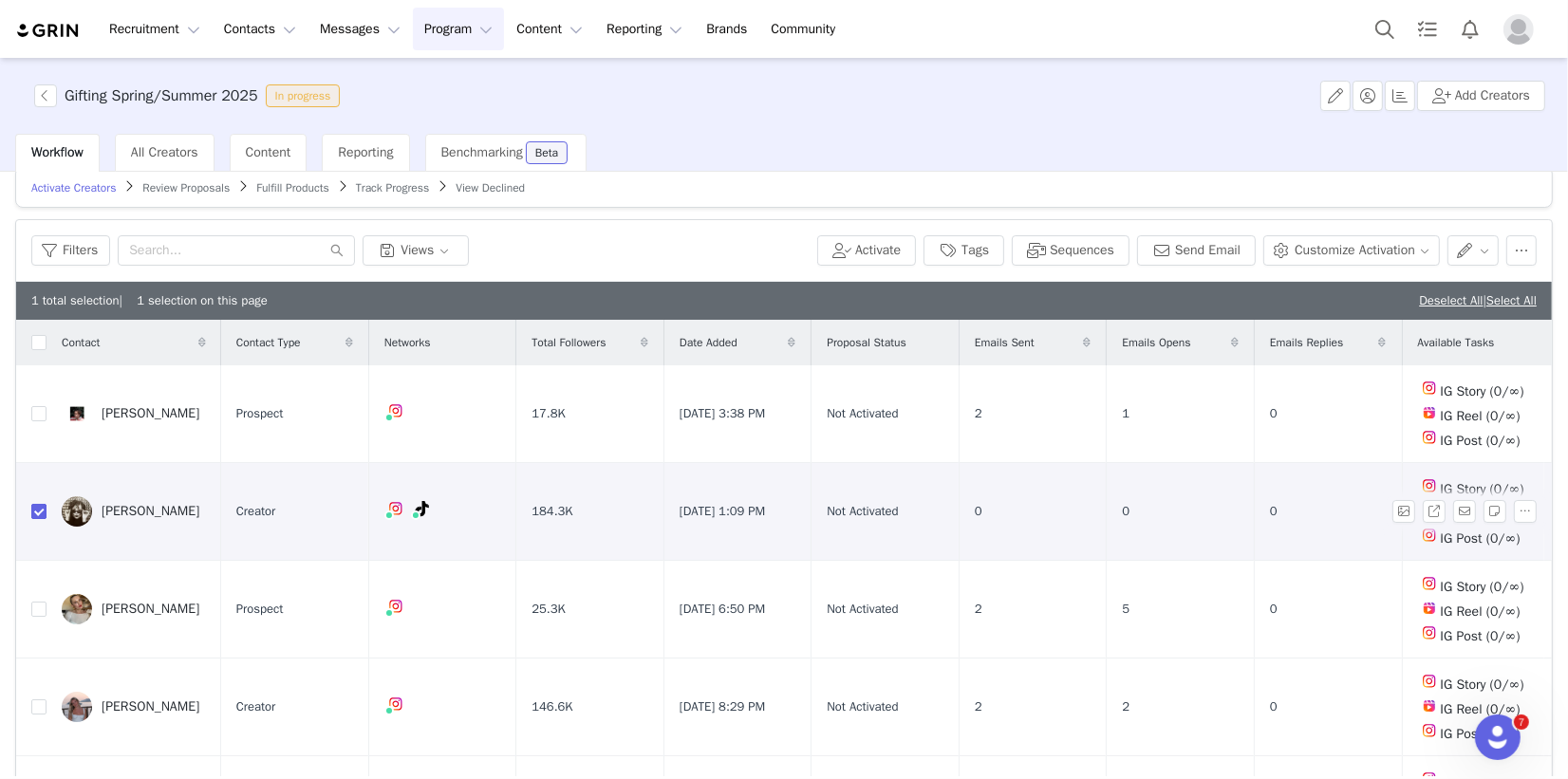 click at bounding box center [39, 511] 